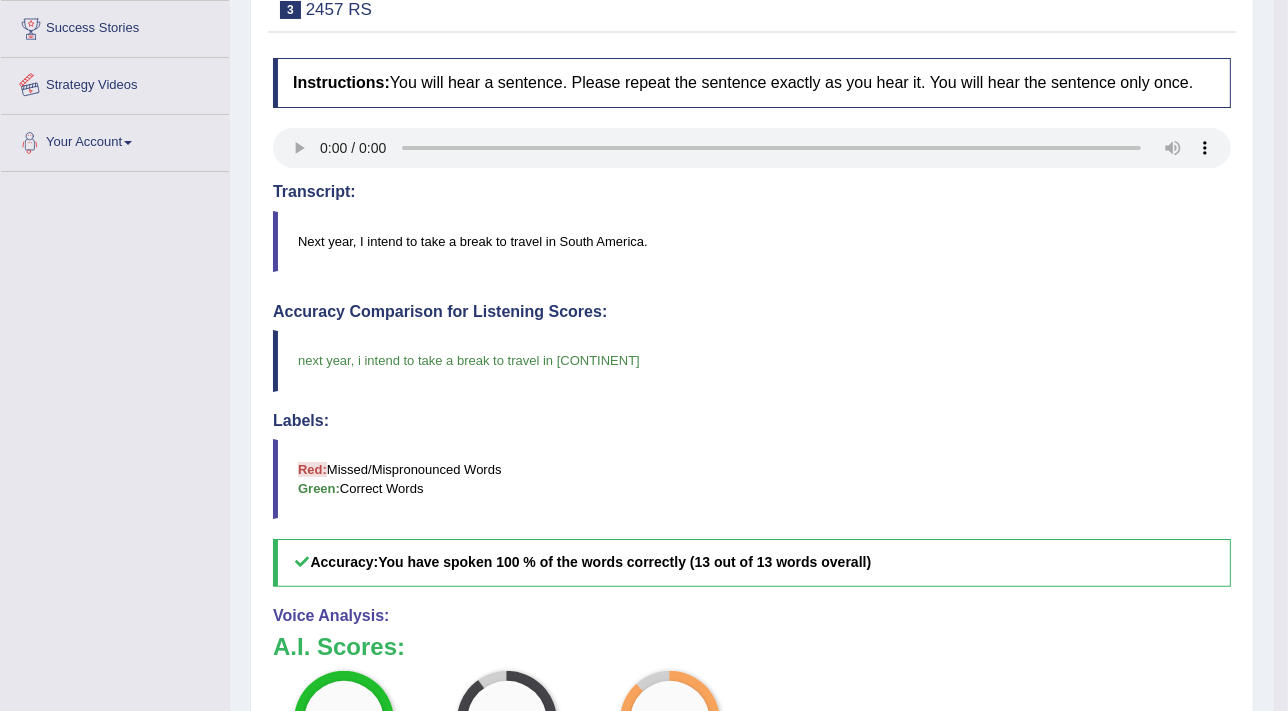 scroll, scrollTop: 0, scrollLeft: 0, axis: both 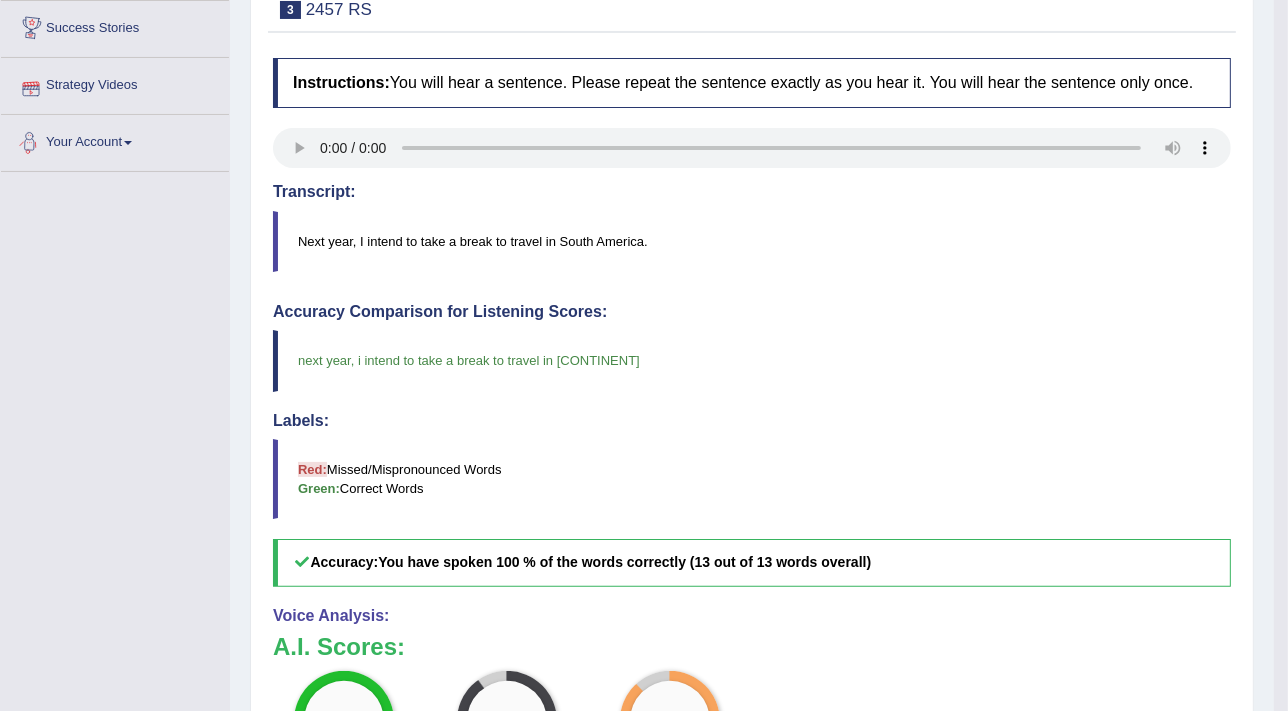 click on "Strategy Videos" at bounding box center (115, 83) 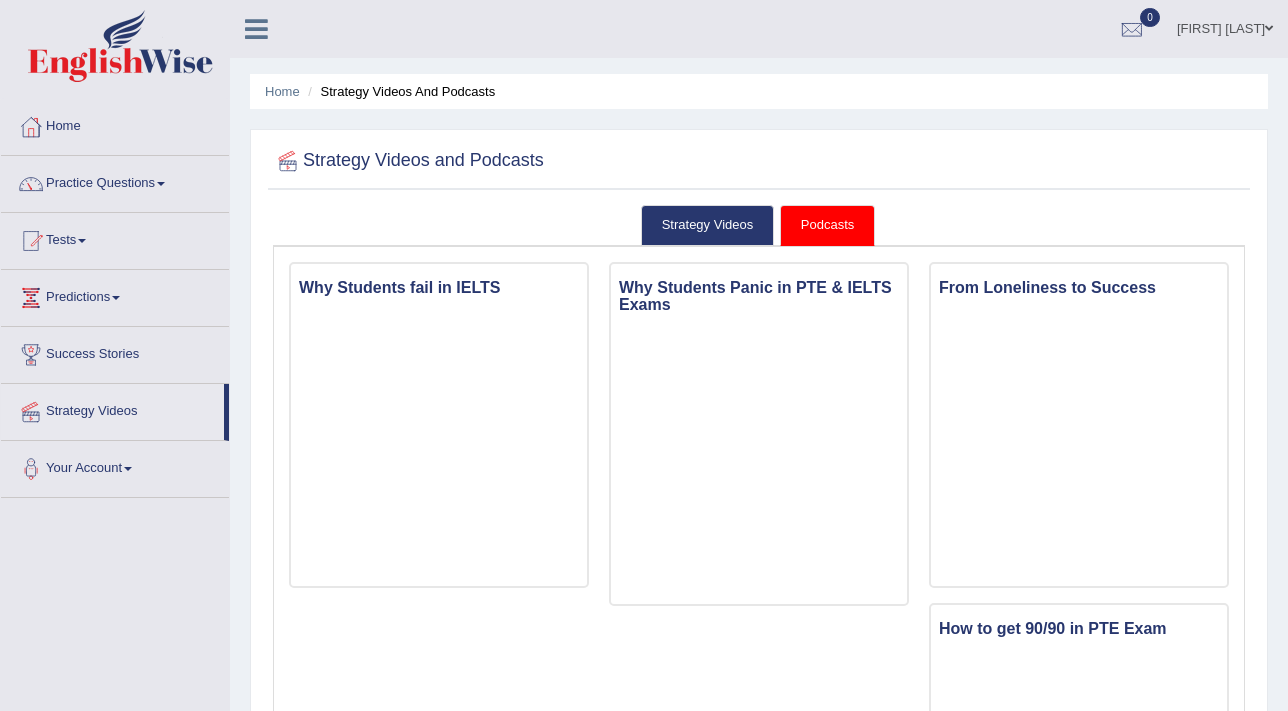 scroll, scrollTop: 0, scrollLeft: 0, axis: both 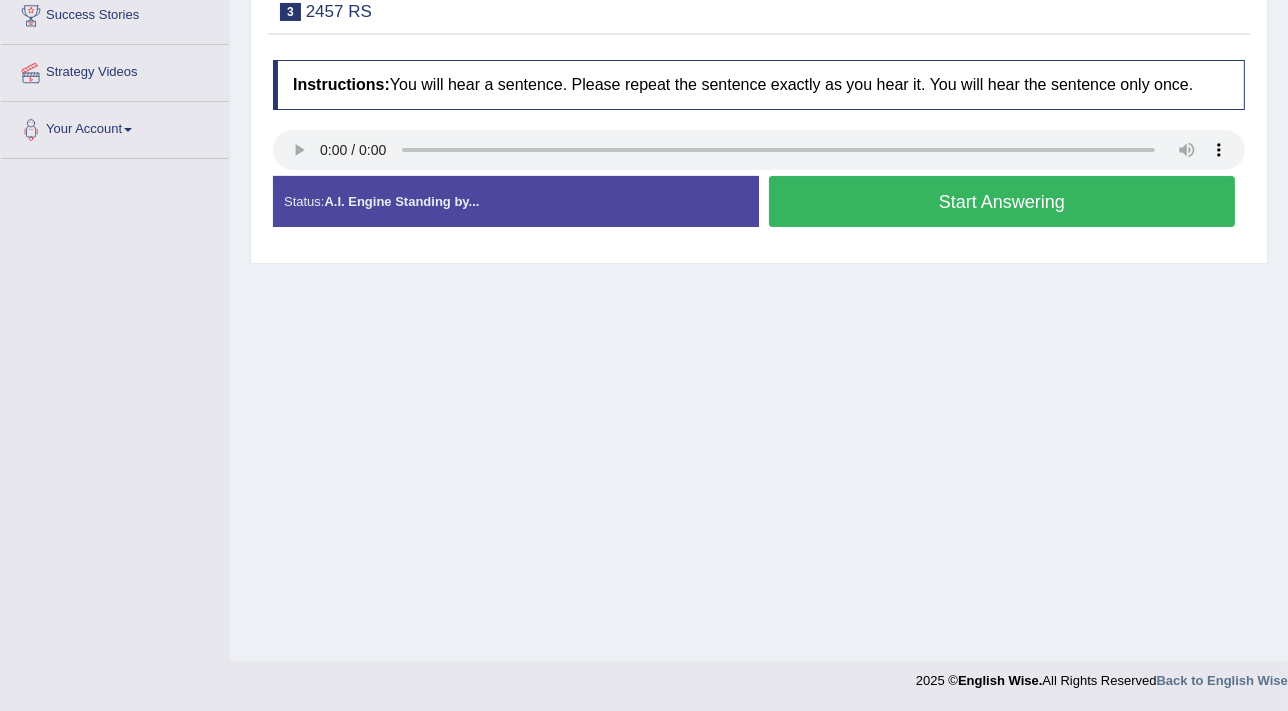click on "Start Answering" at bounding box center [1002, 201] 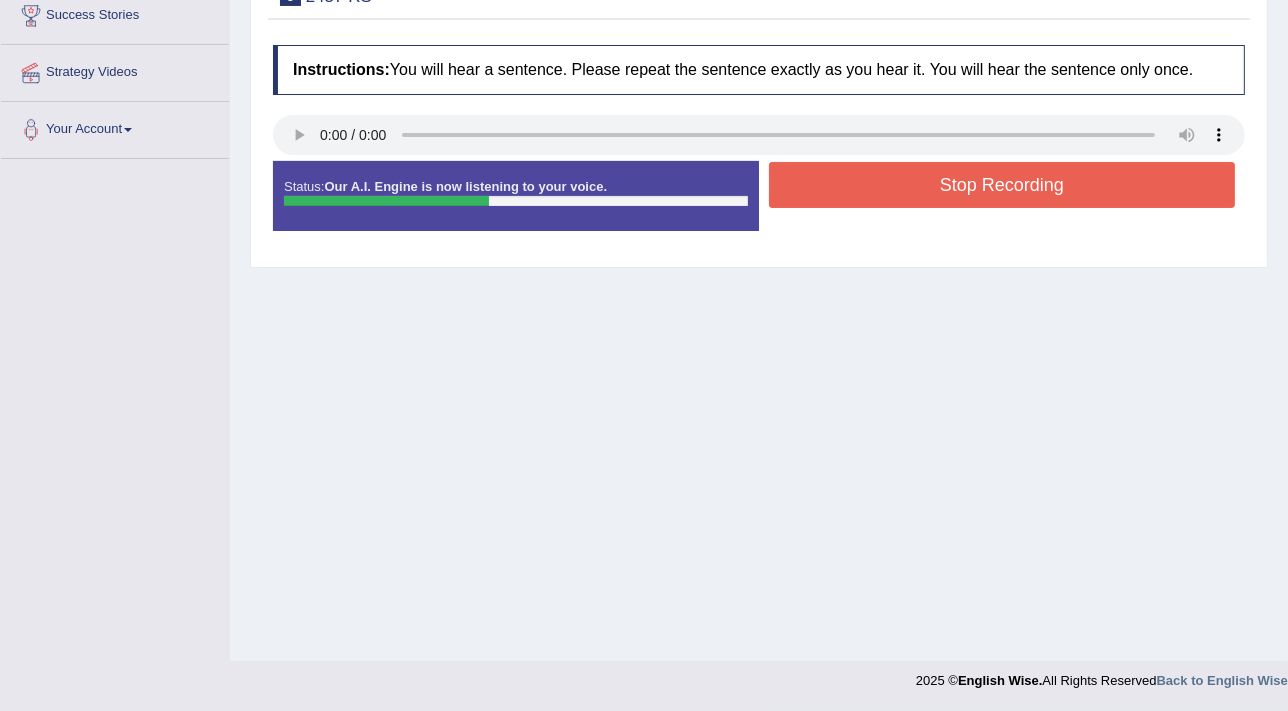 click on "Stop Recording" at bounding box center [1002, 185] 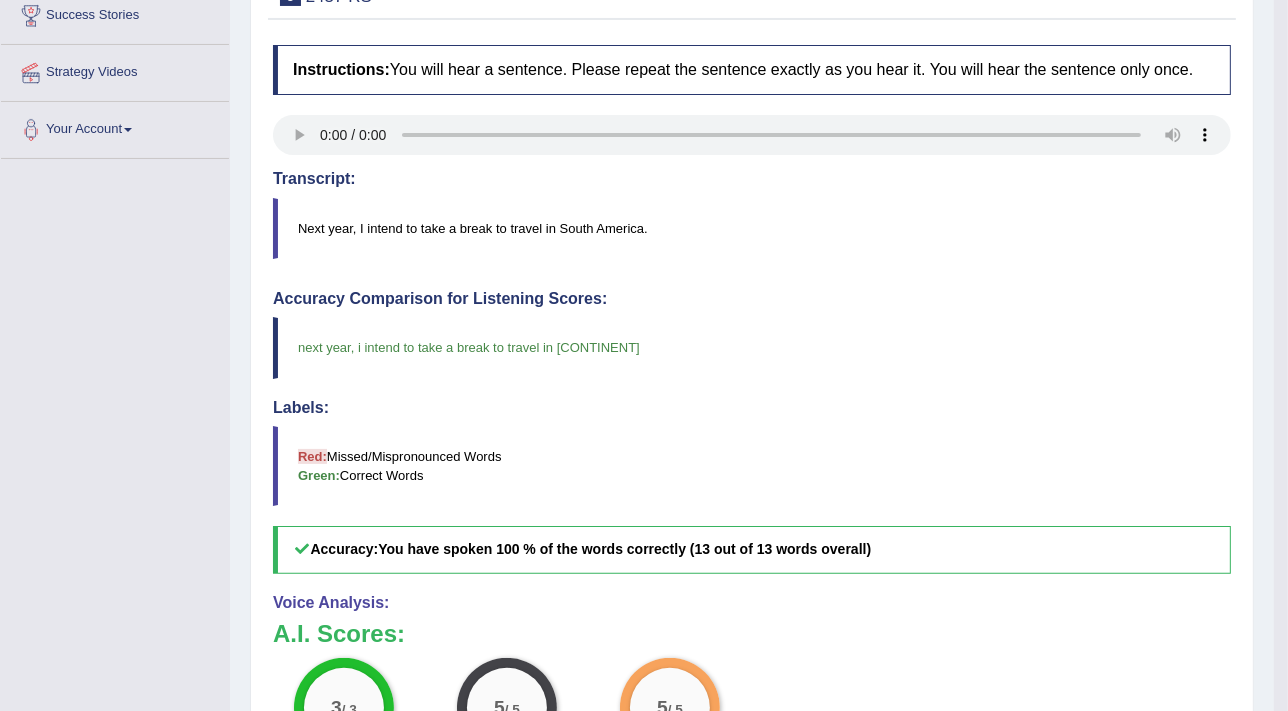 scroll, scrollTop: 19, scrollLeft: 0, axis: vertical 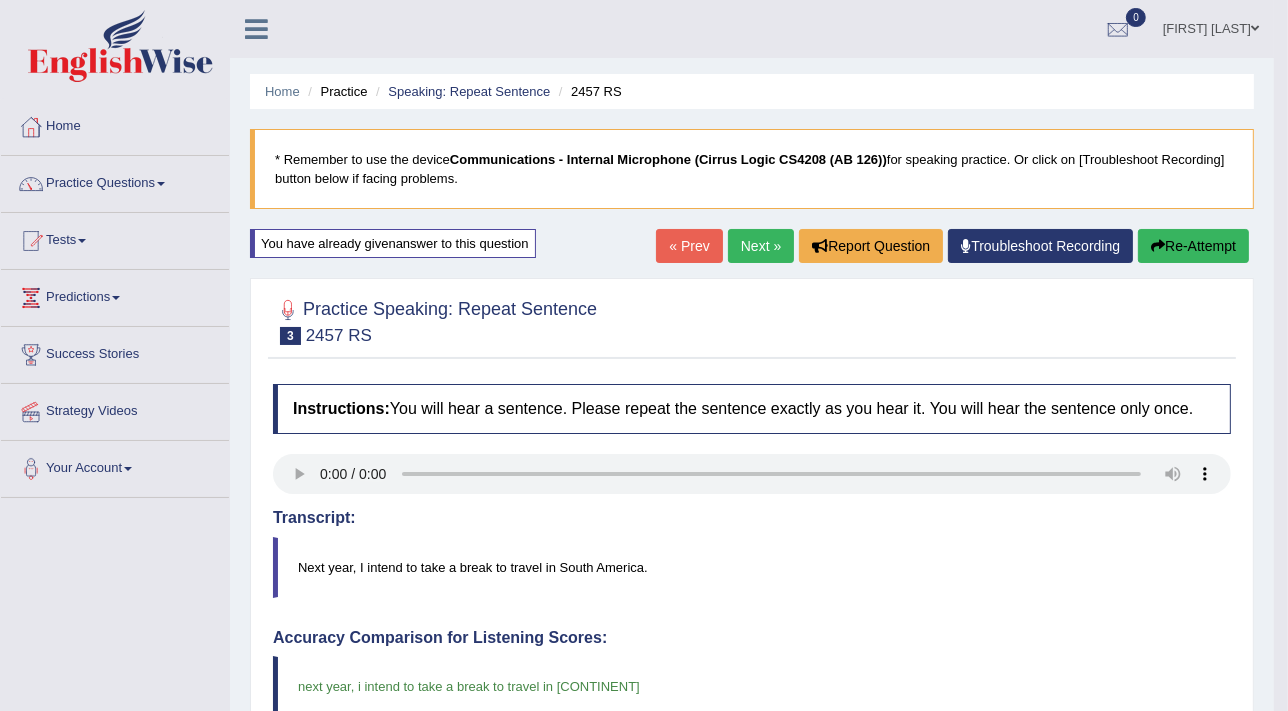 click on "Next »" at bounding box center (761, 246) 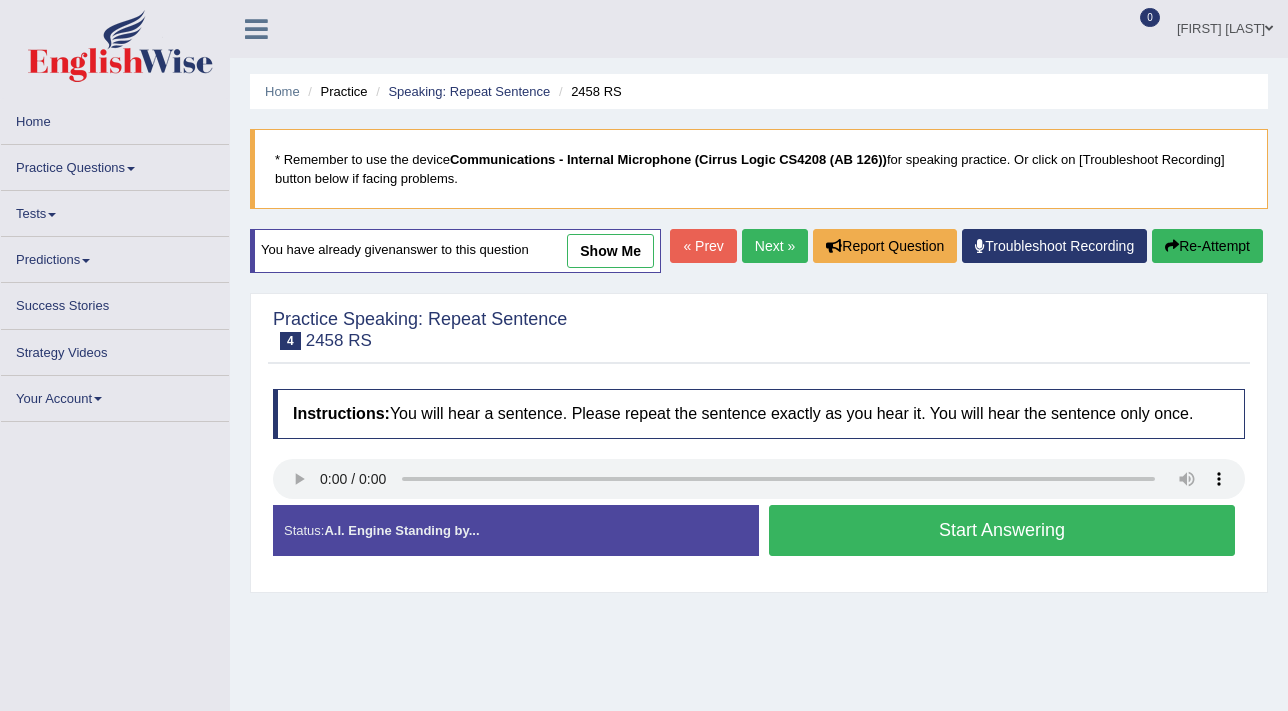scroll, scrollTop: 0, scrollLeft: 0, axis: both 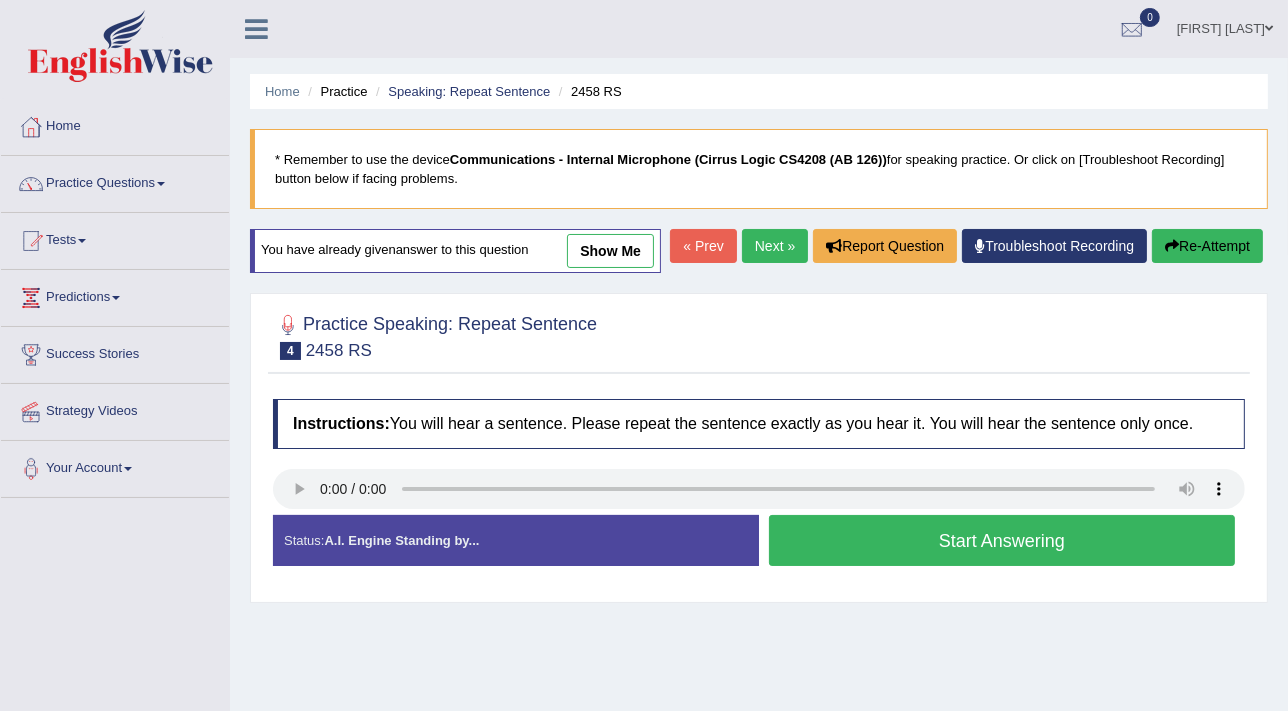 click on "Start Answering" at bounding box center [1002, 540] 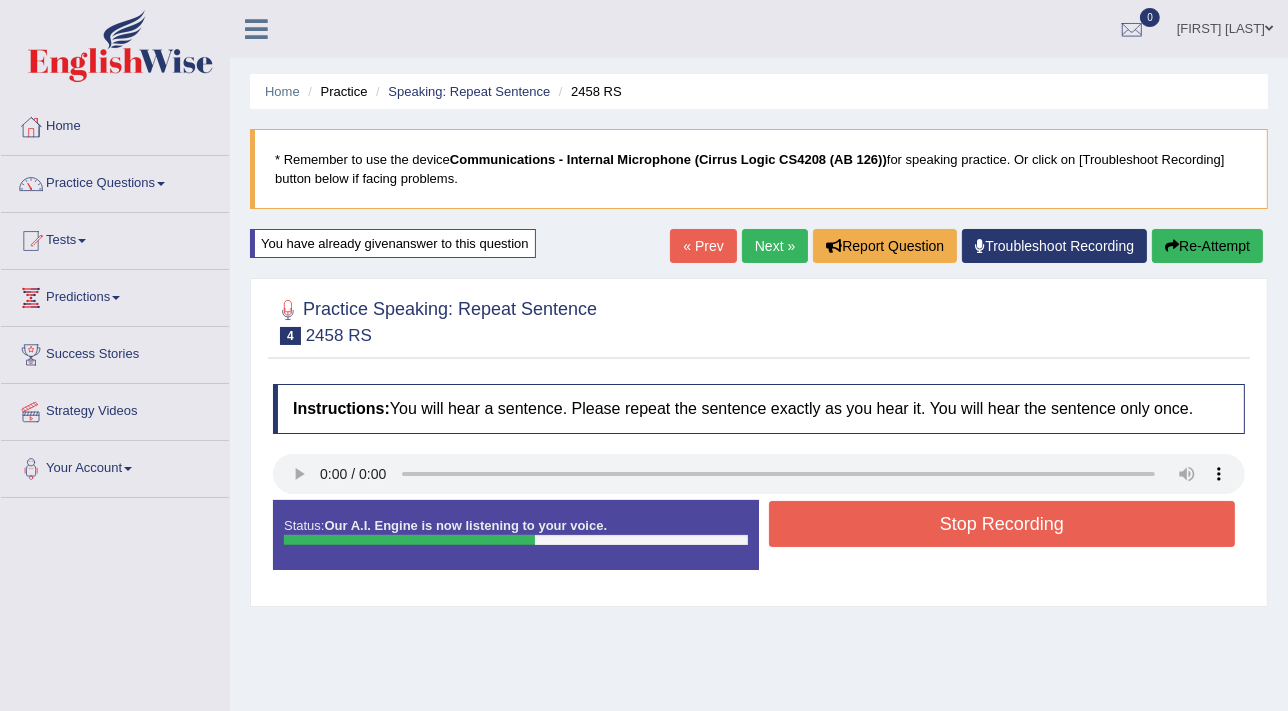 click on "Stop Recording" at bounding box center [1002, 524] 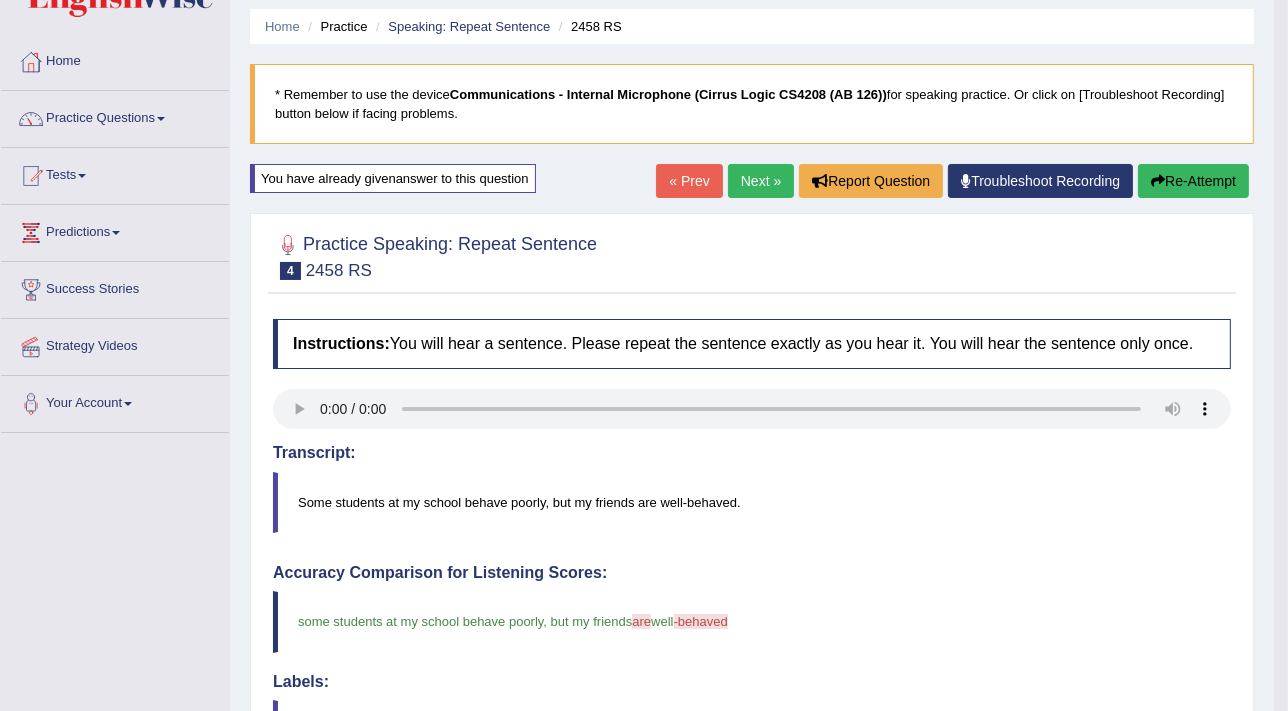 scroll, scrollTop: 0, scrollLeft: 0, axis: both 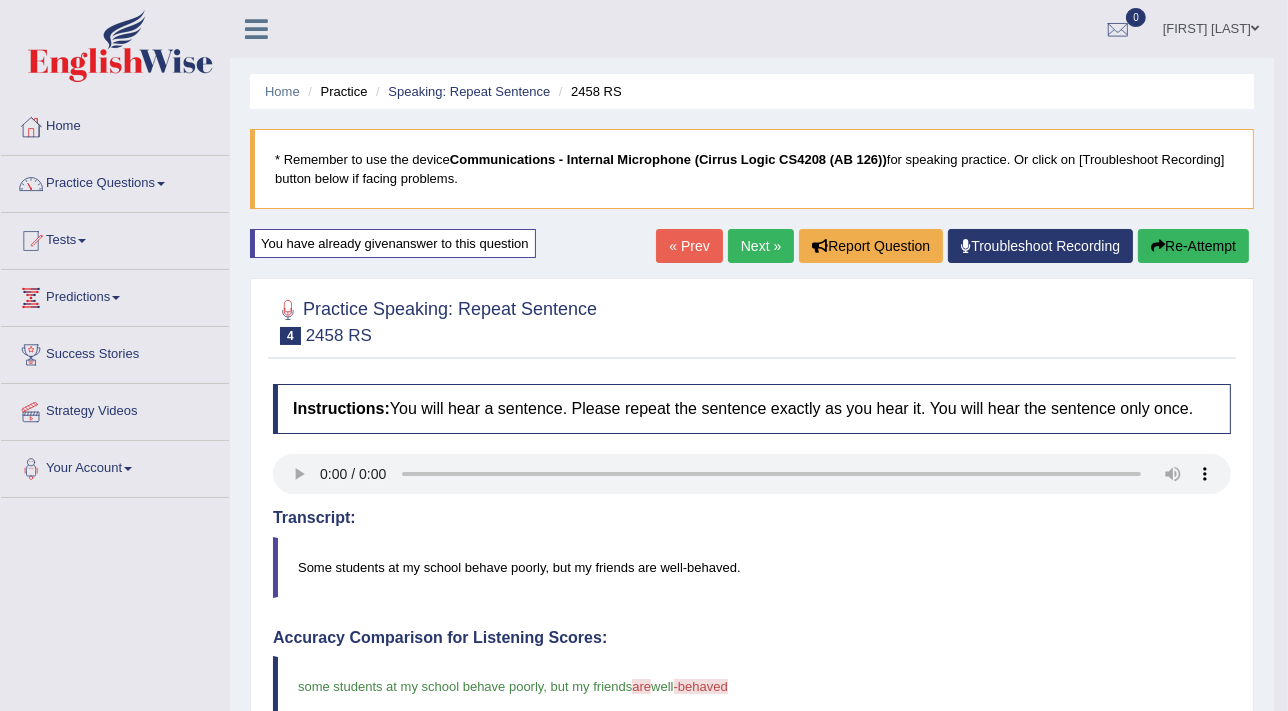 click on "Next »" at bounding box center (761, 246) 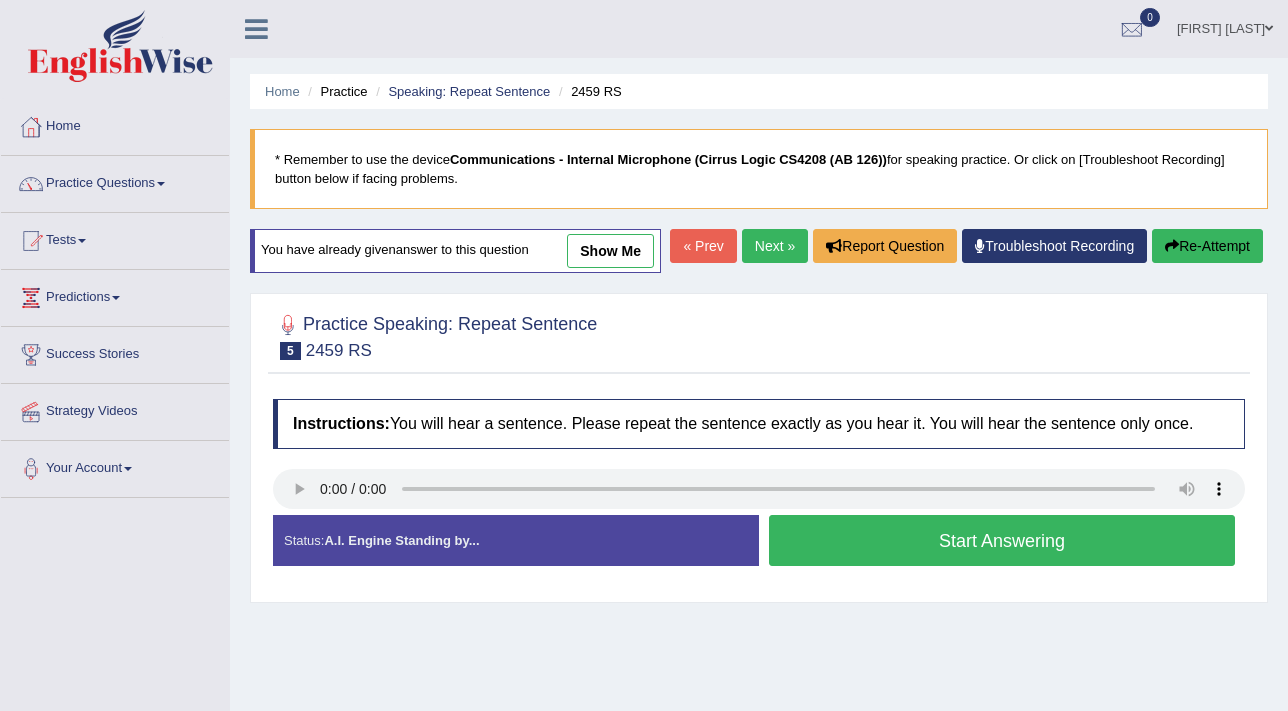 scroll, scrollTop: 0, scrollLeft: 0, axis: both 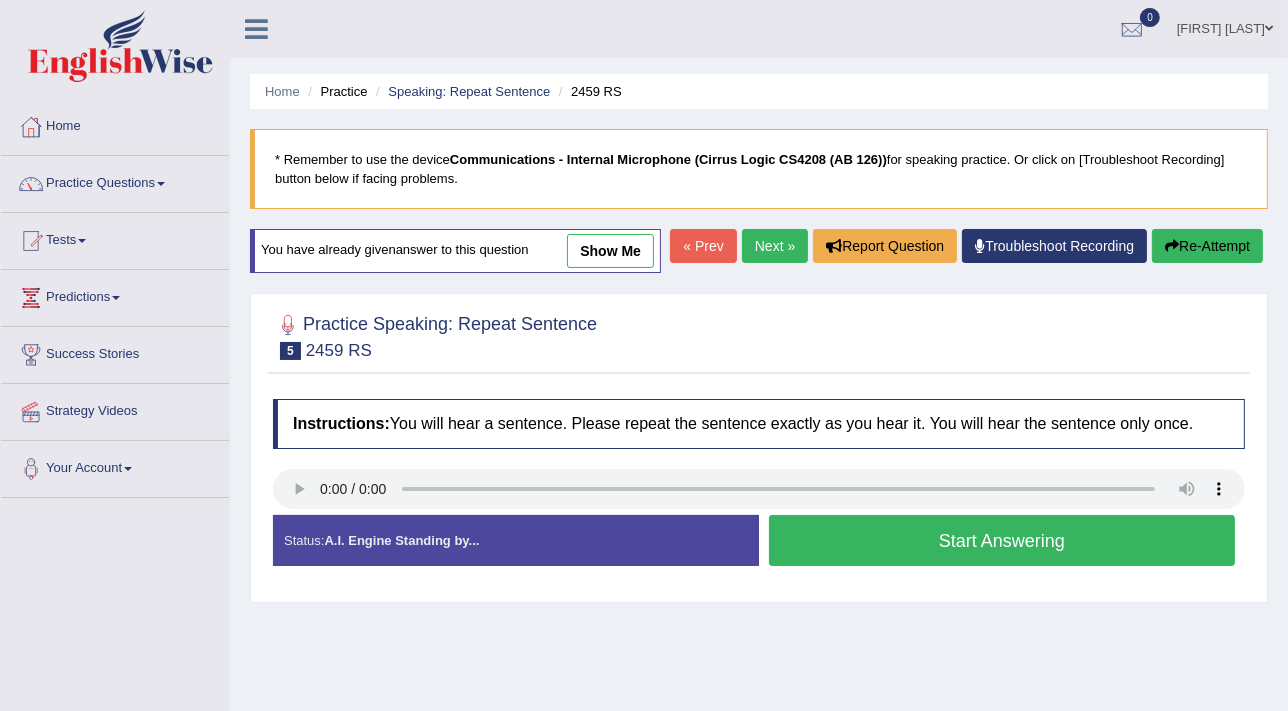 click on "Start Answering" at bounding box center [1002, 540] 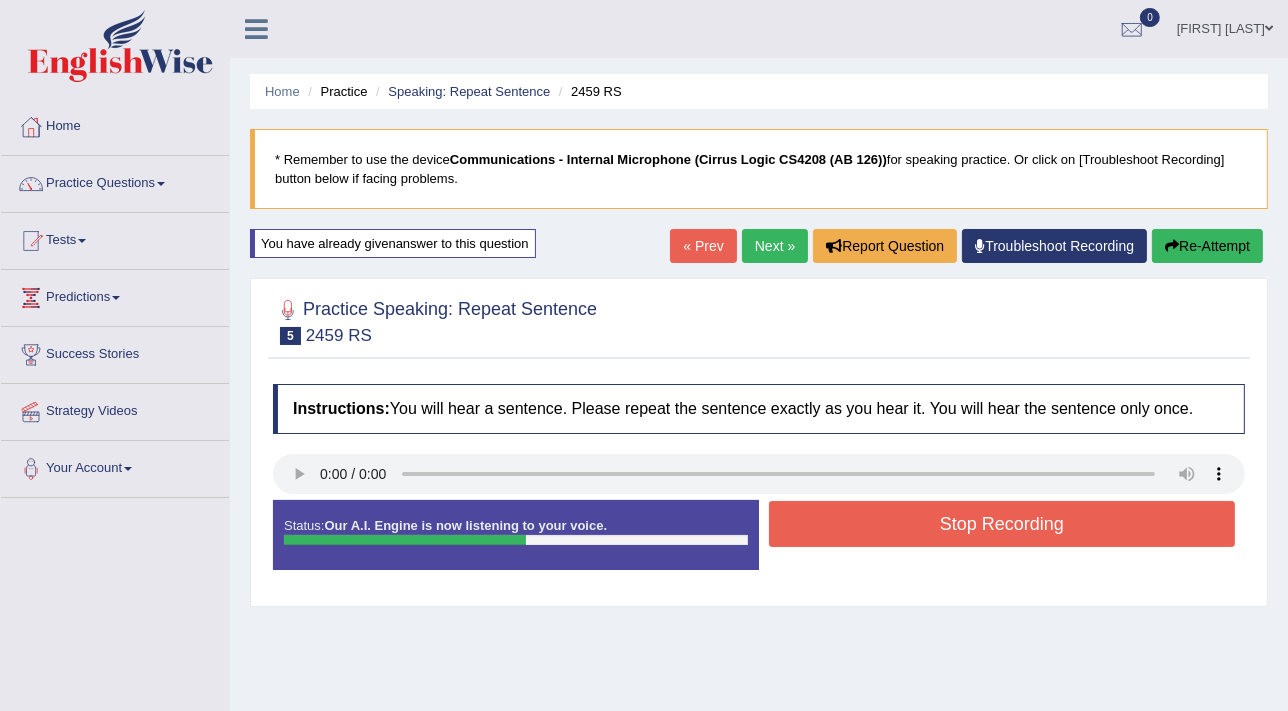 click on "Stop Recording" at bounding box center (1002, 524) 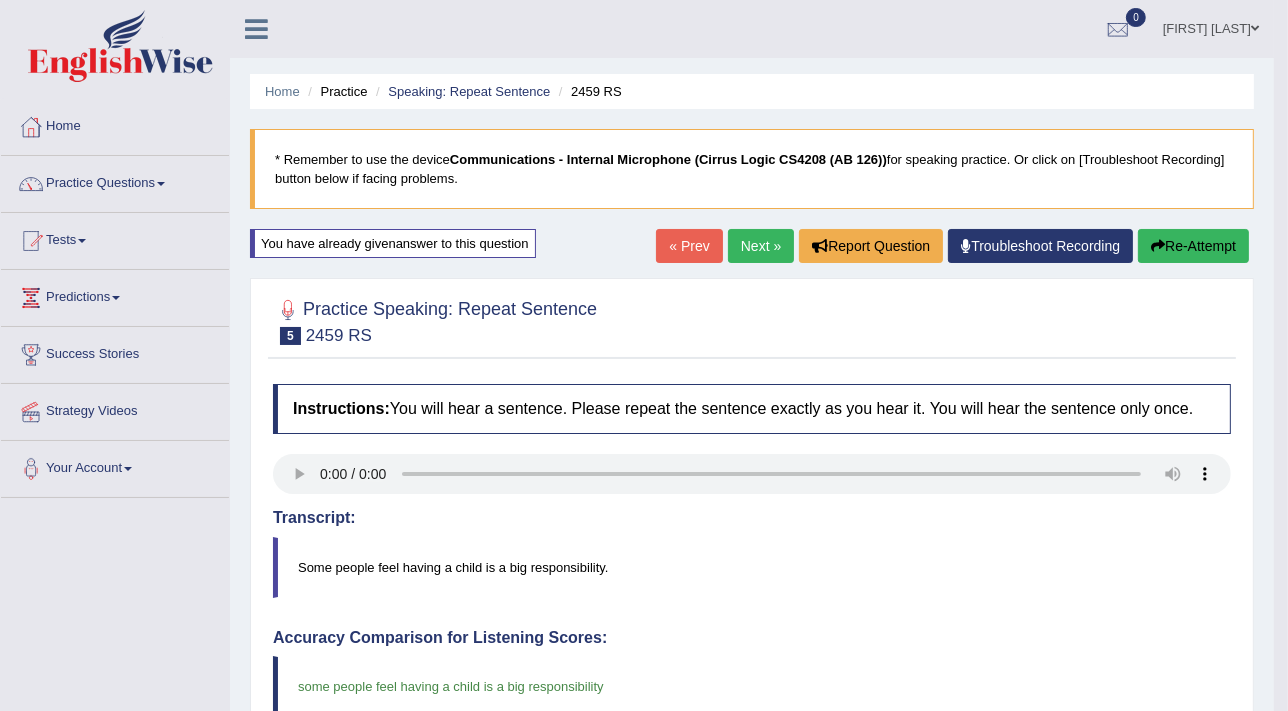 click on "Next »" at bounding box center [761, 246] 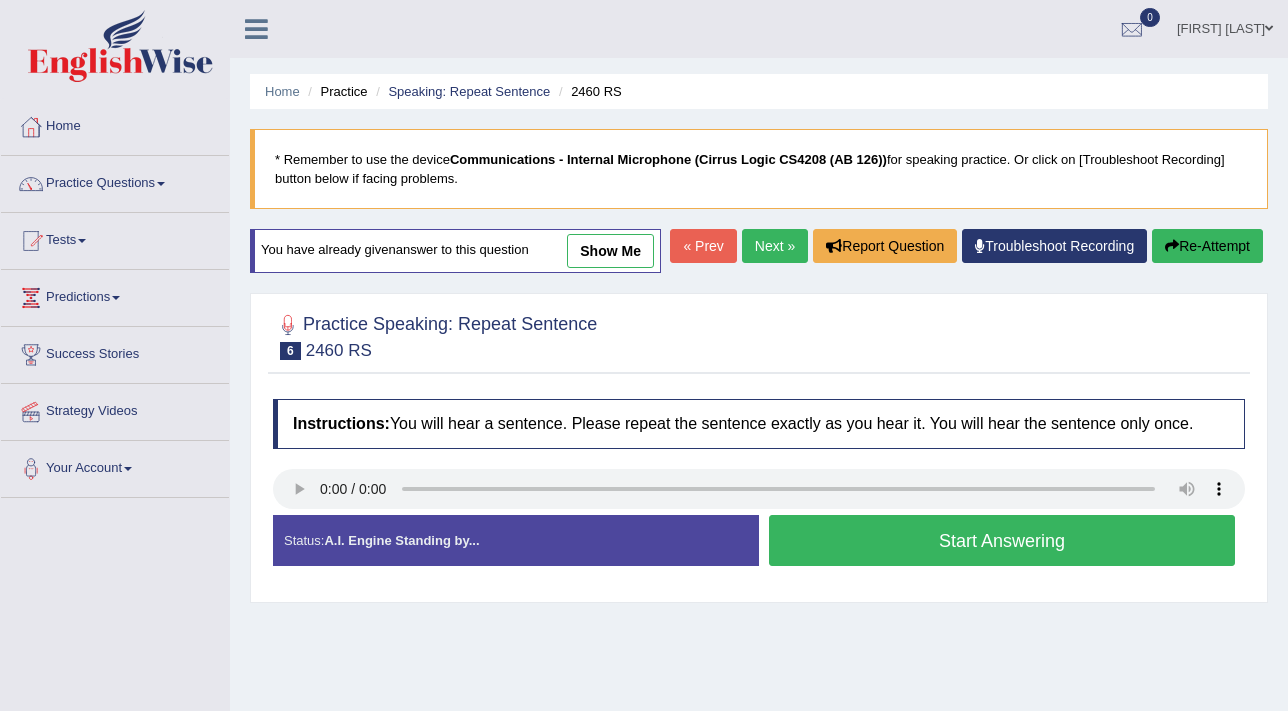 scroll, scrollTop: 0, scrollLeft: 0, axis: both 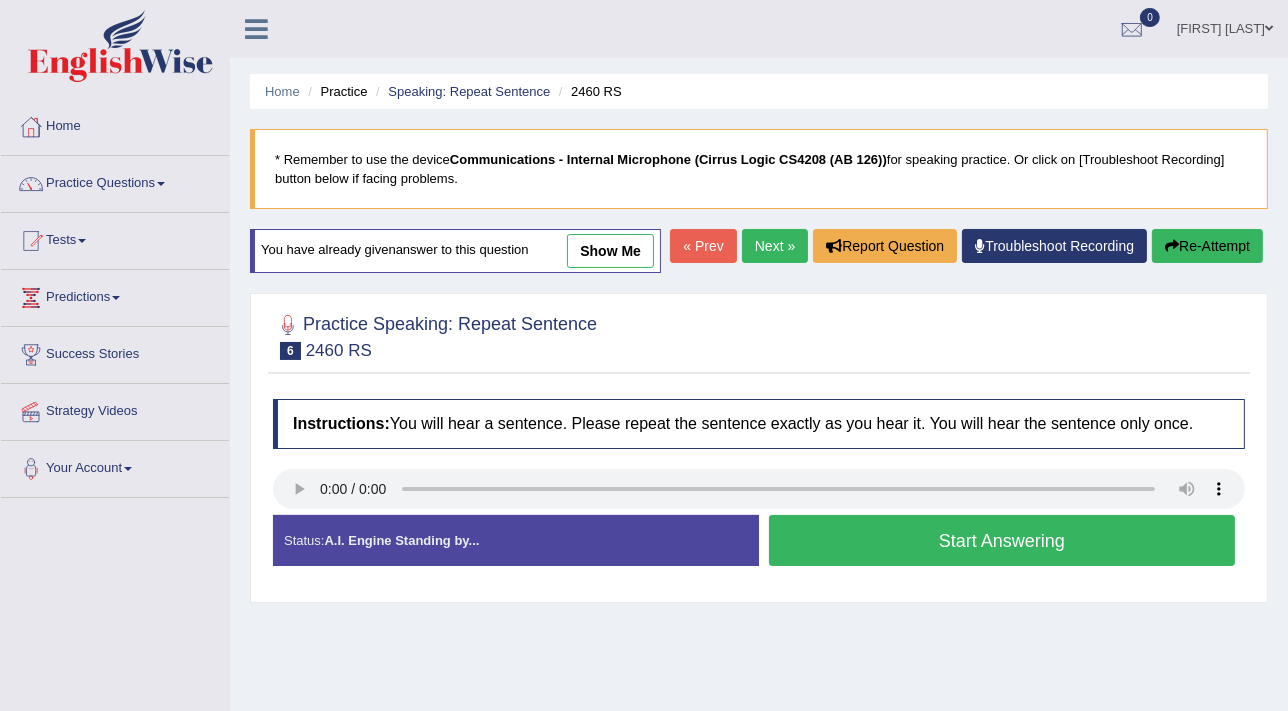 click on "Start Answering" at bounding box center [1002, 540] 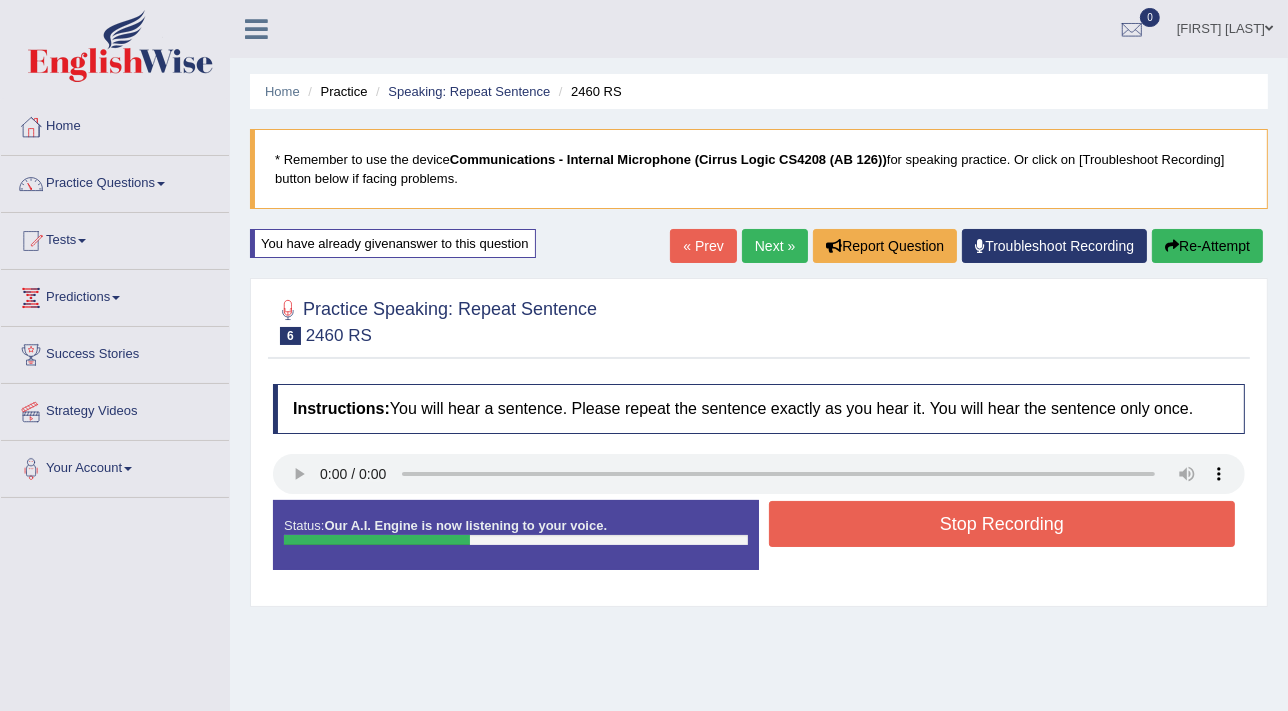 click on "Stop Recording" at bounding box center (1002, 524) 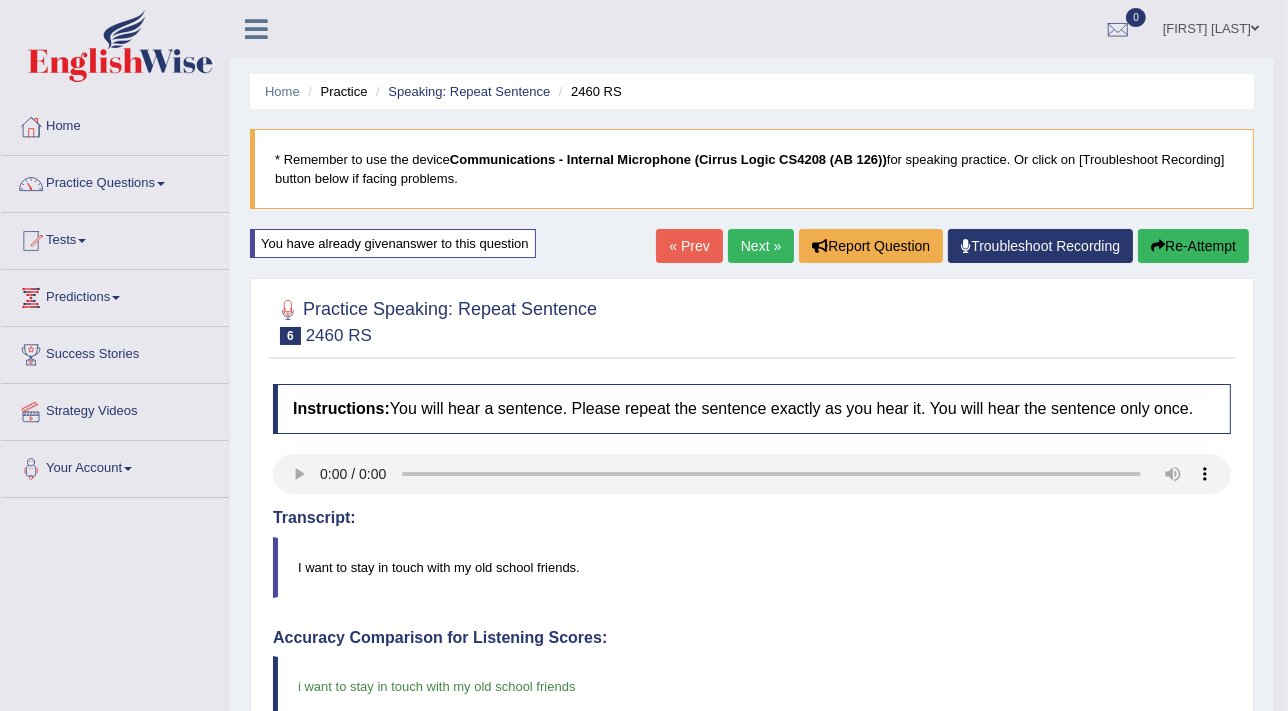 click on "Next »" at bounding box center [761, 246] 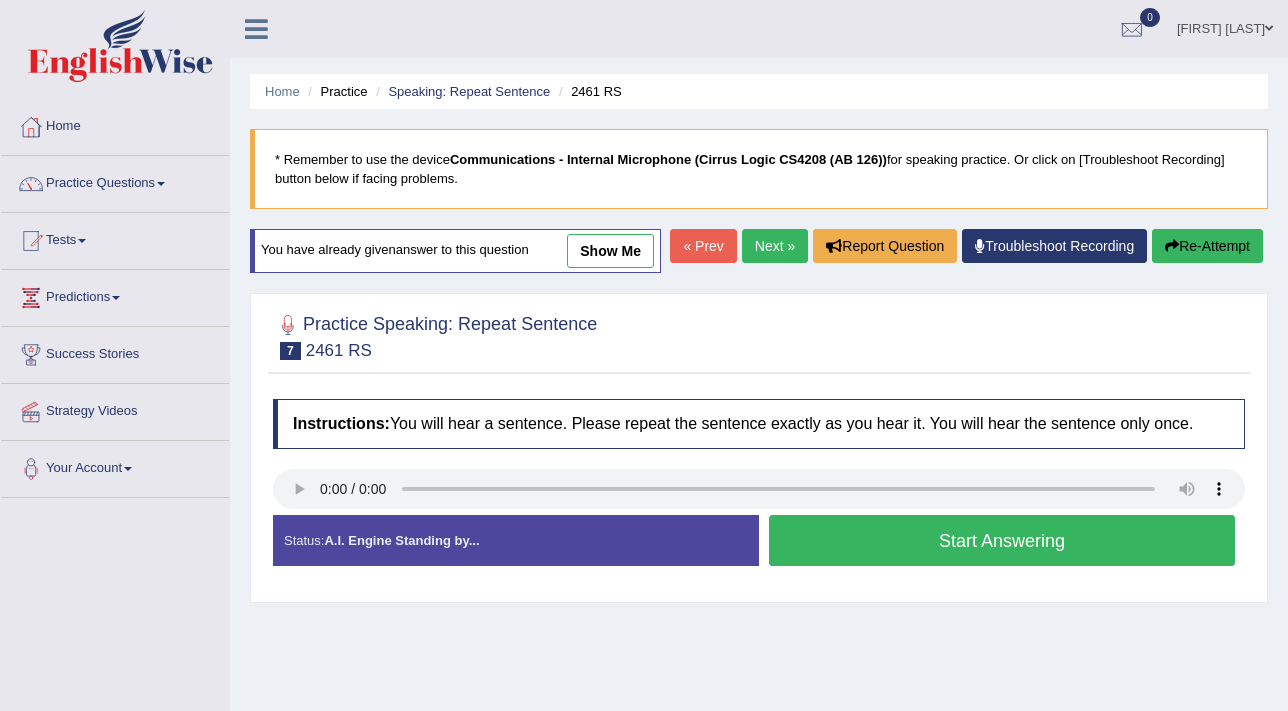 scroll, scrollTop: 0, scrollLeft: 0, axis: both 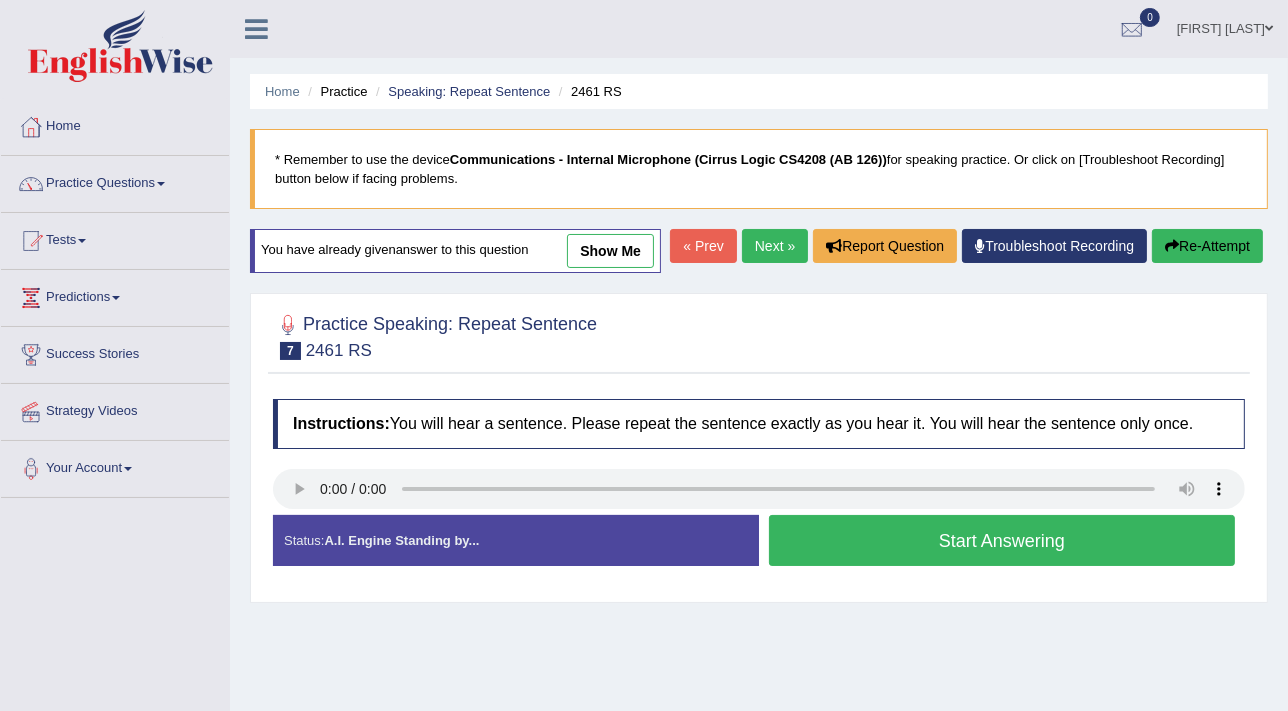 click on "Start Answering" at bounding box center (1002, 540) 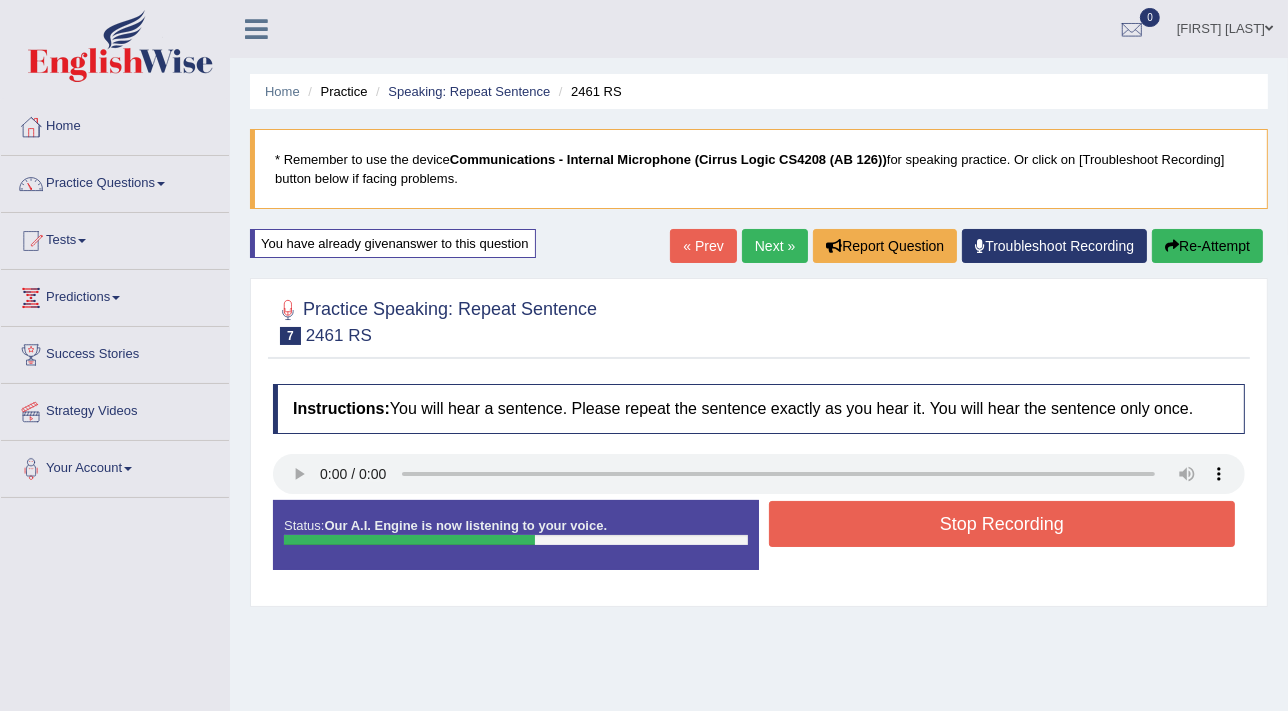 click on "Stop Recording" at bounding box center [1002, 524] 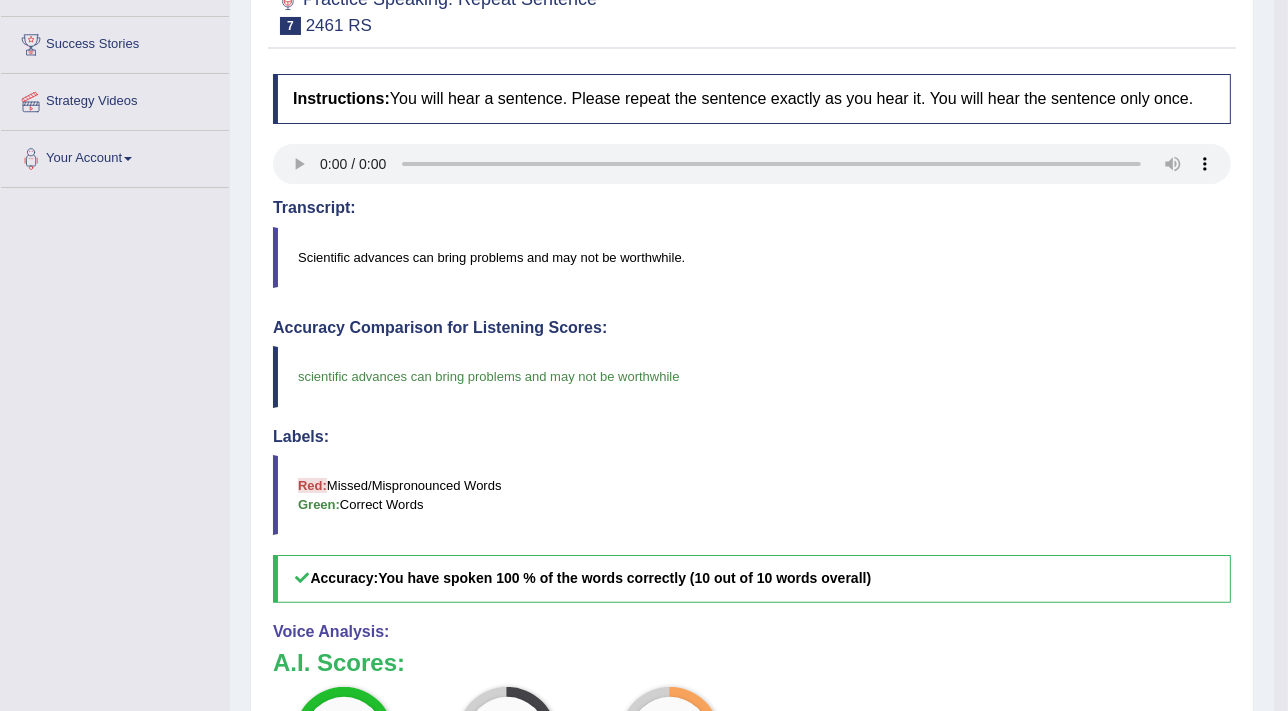 scroll, scrollTop: 0, scrollLeft: 0, axis: both 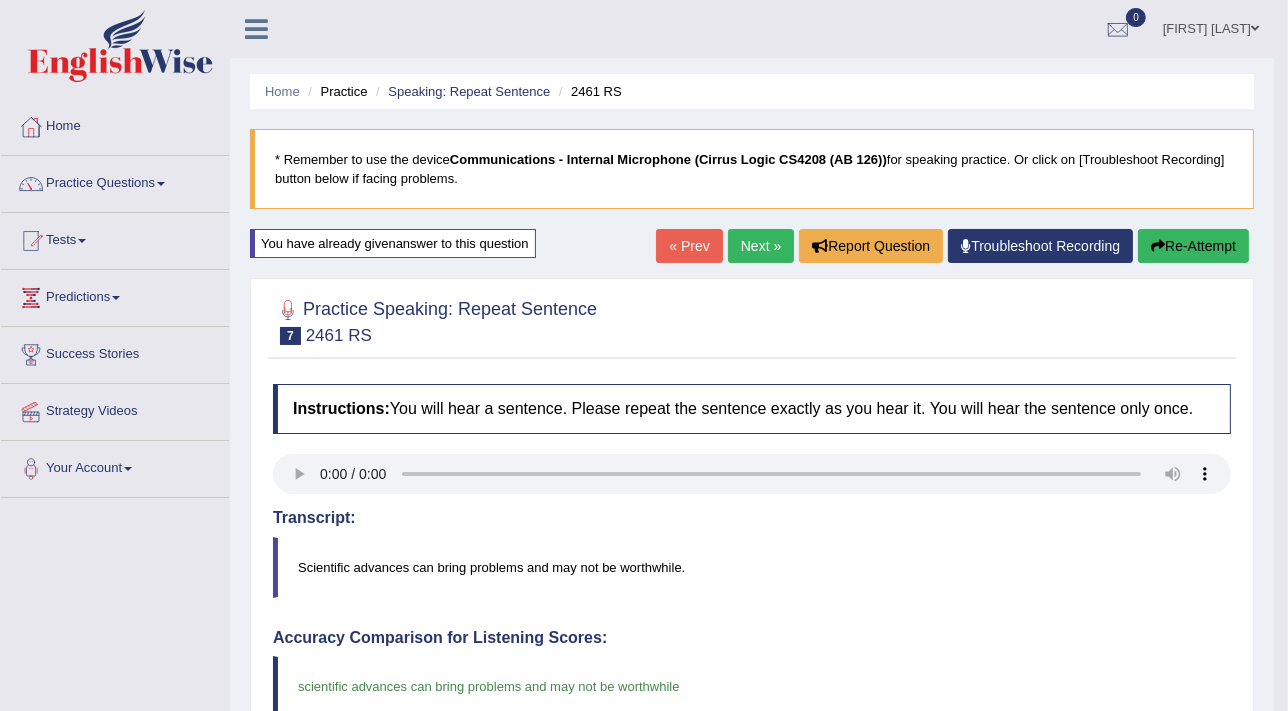 click on "Next »" at bounding box center [761, 246] 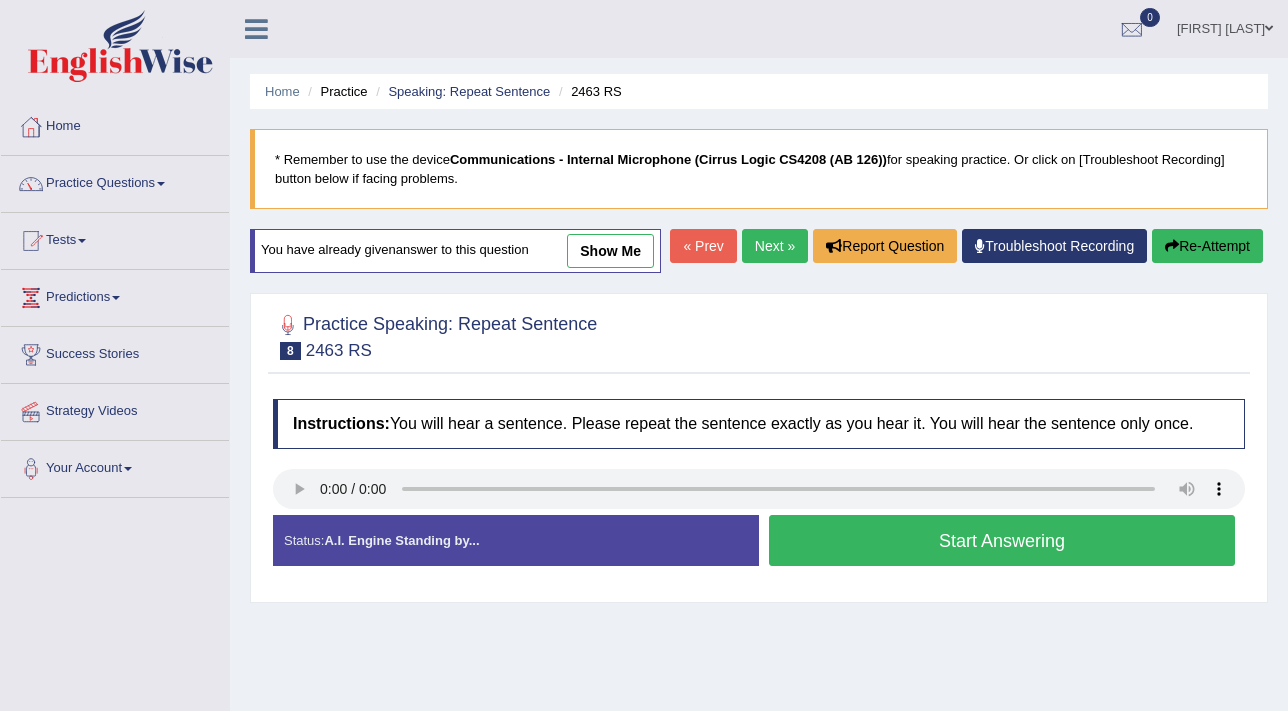 scroll, scrollTop: 0, scrollLeft: 0, axis: both 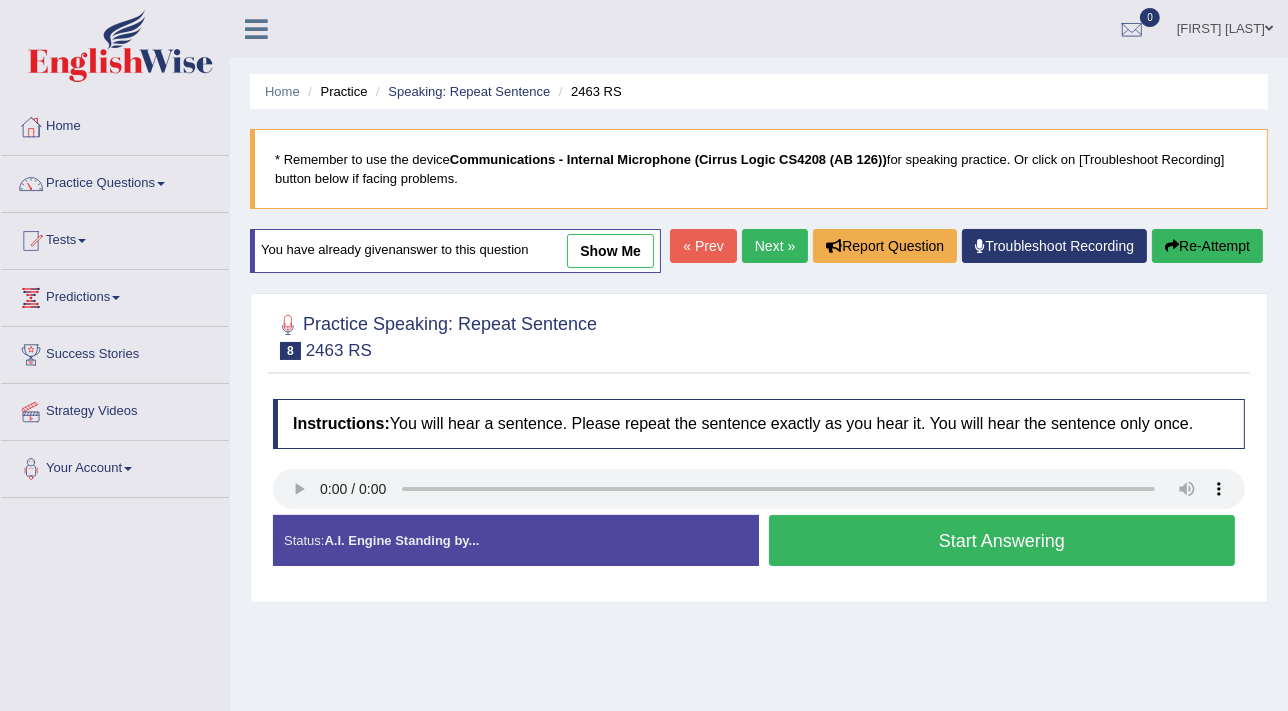 click on "Start Answering" at bounding box center [1002, 540] 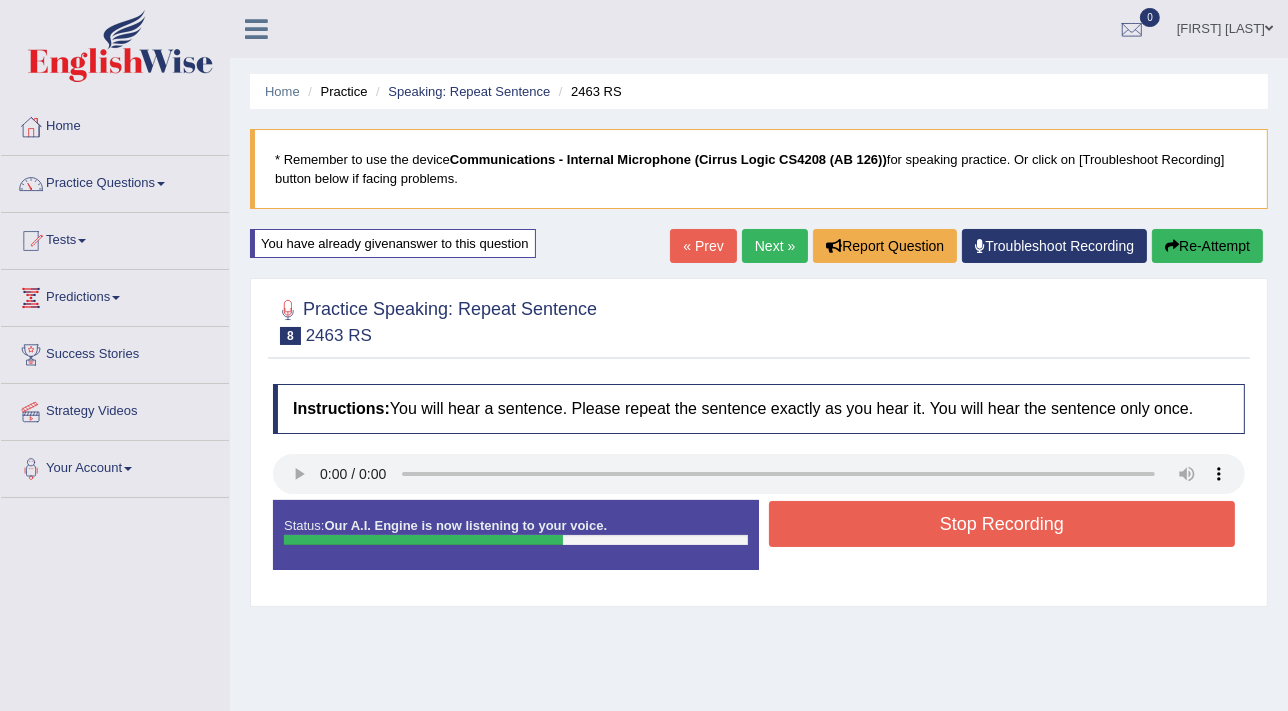 click on "Stop Recording" at bounding box center (1002, 524) 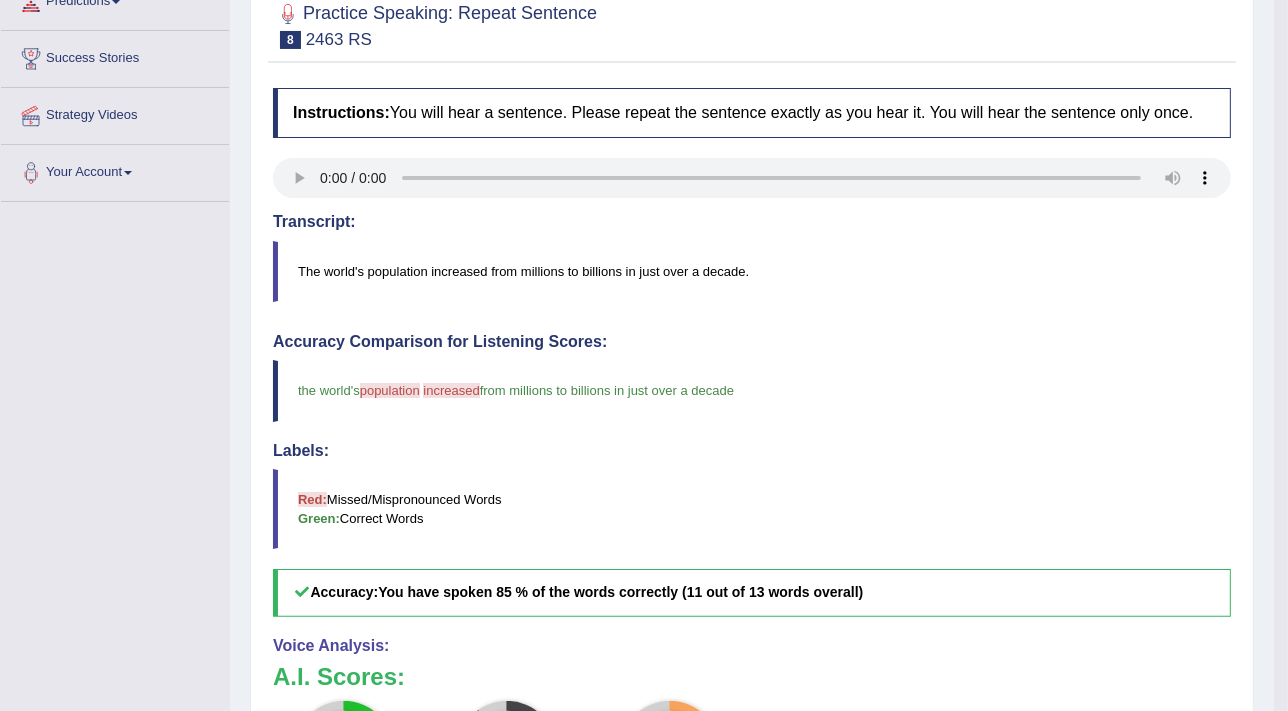 scroll, scrollTop: 65, scrollLeft: 0, axis: vertical 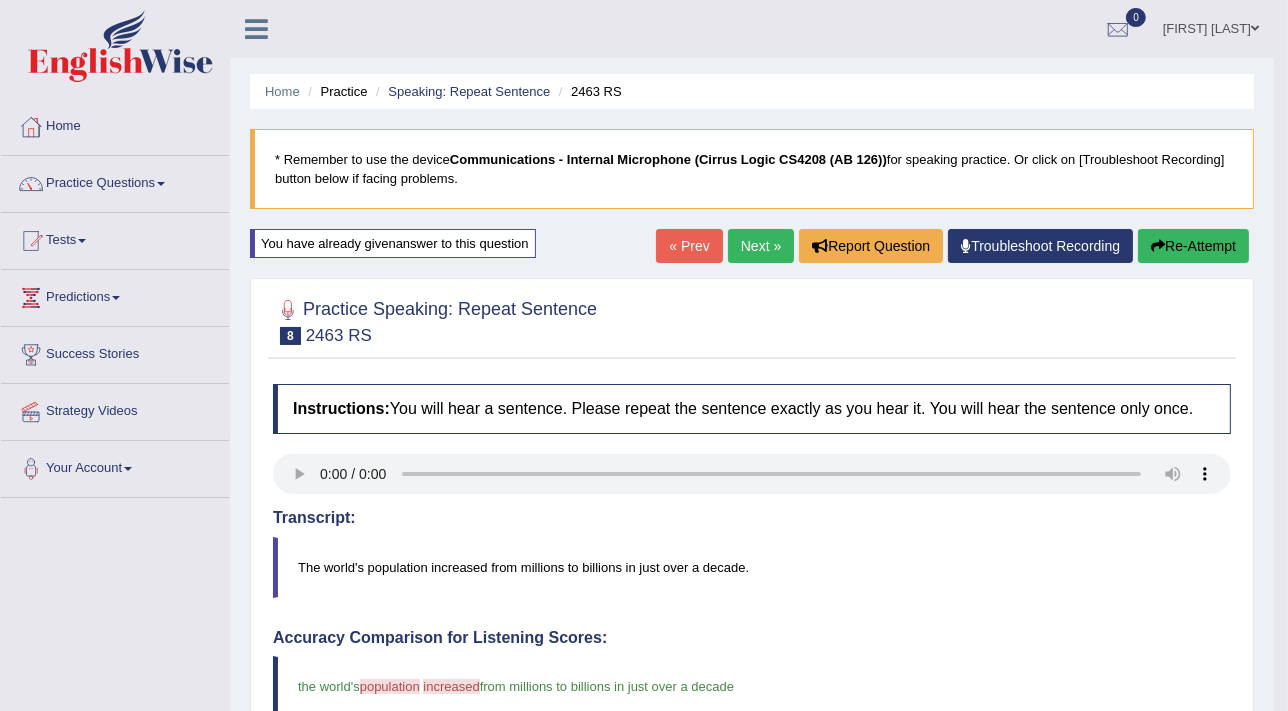 click on "Next »" at bounding box center [761, 246] 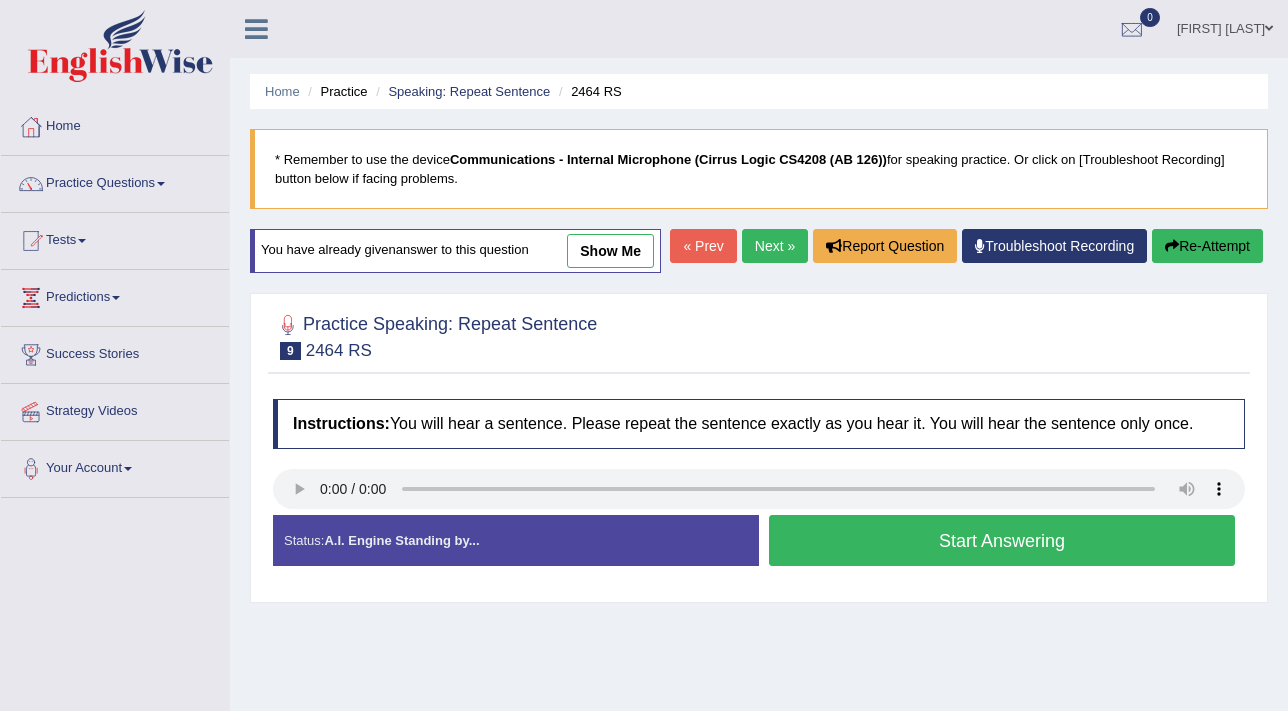 scroll, scrollTop: 0, scrollLeft: 0, axis: both 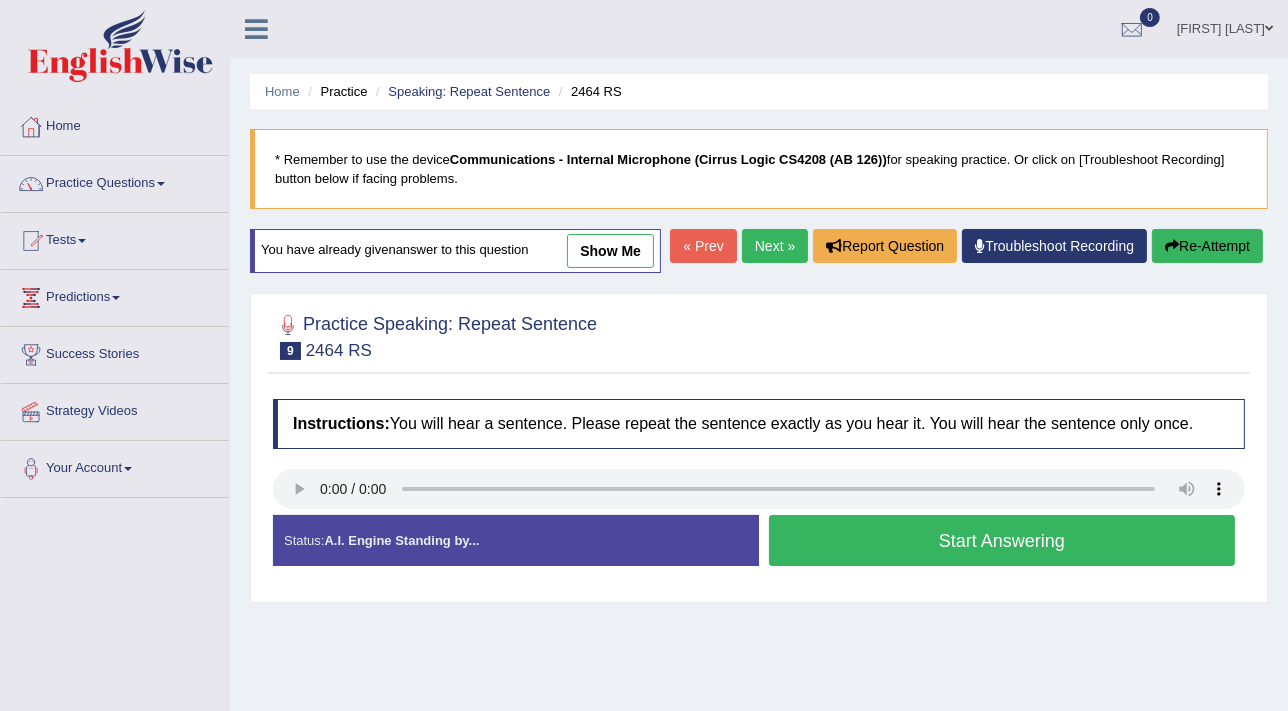 click on "Start Answering" at bounding box center [1002, 540] 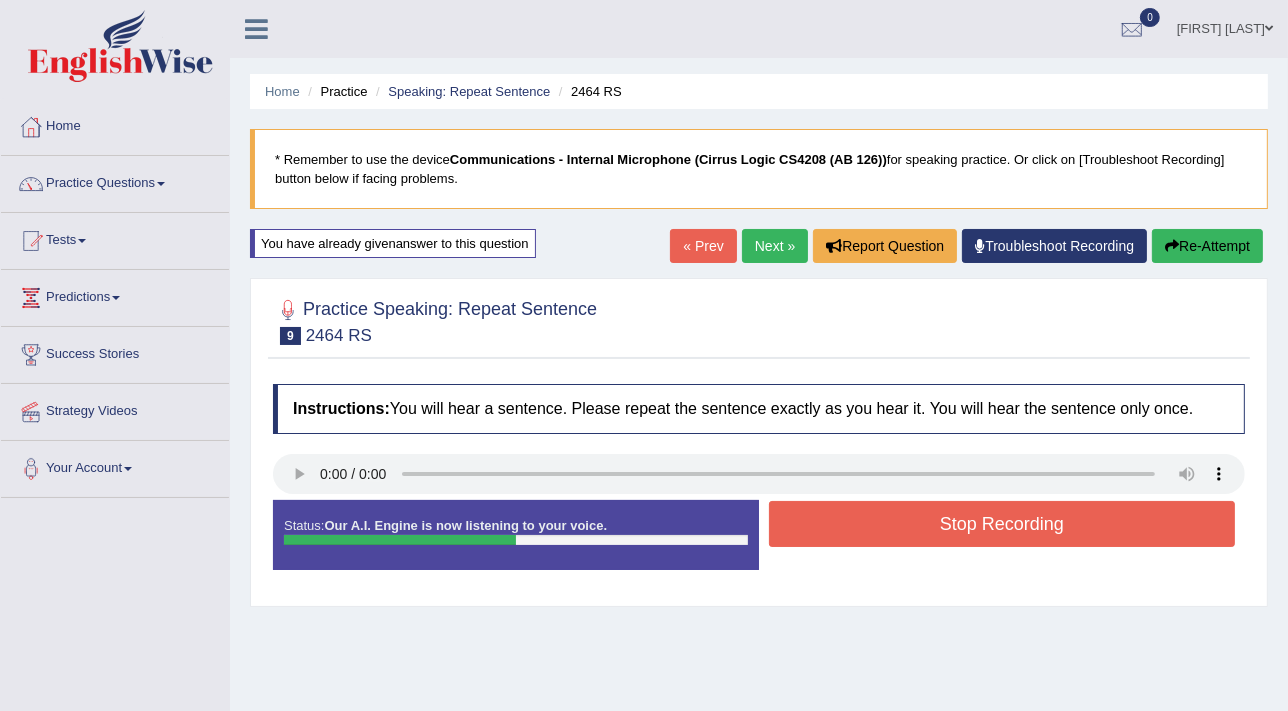 click on "Stop Recording" at bounding box center (1002, 524) 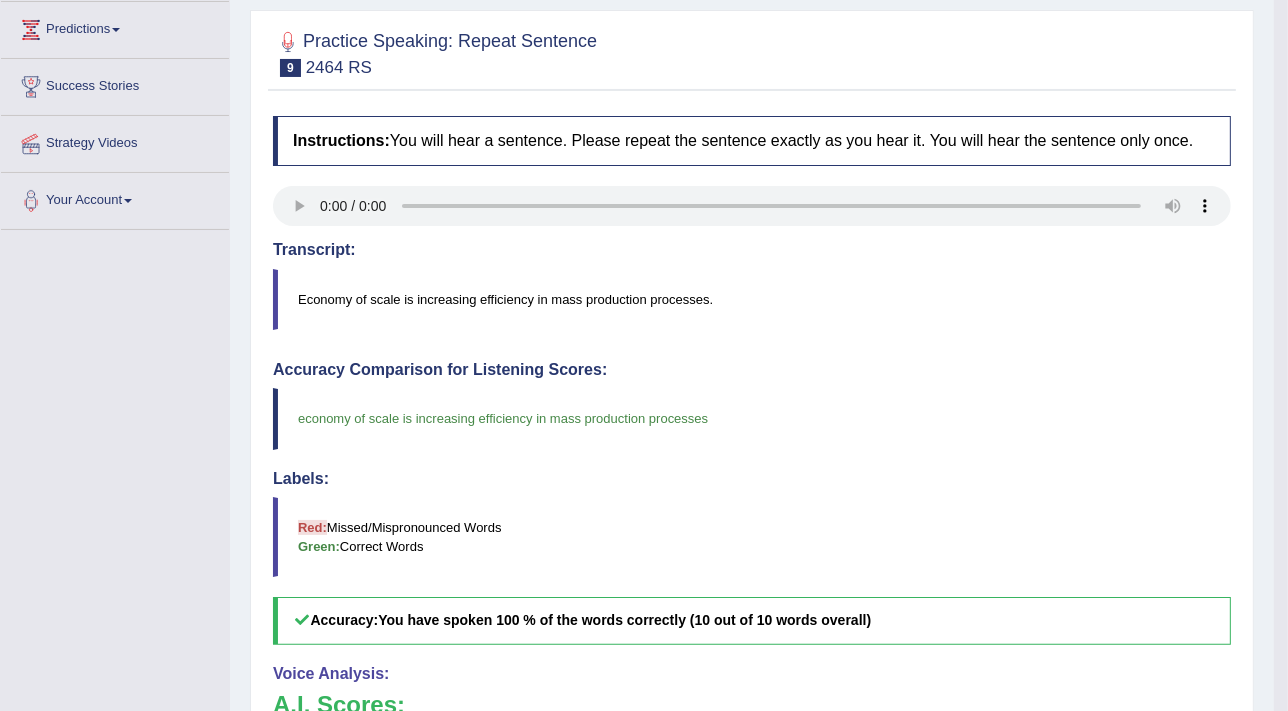 scroll, scrollTop: 49, scrollLeft: 0, axis: vertical 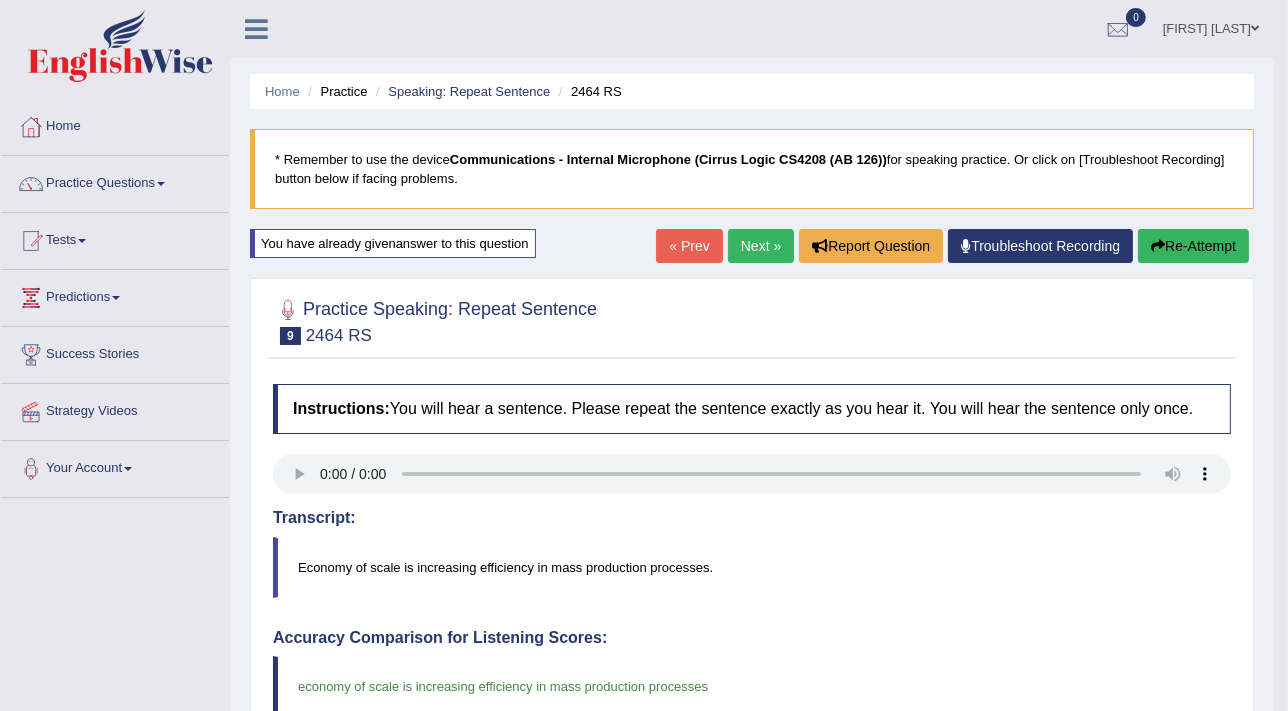 click on "Next »" at bounding box center (761, 246) 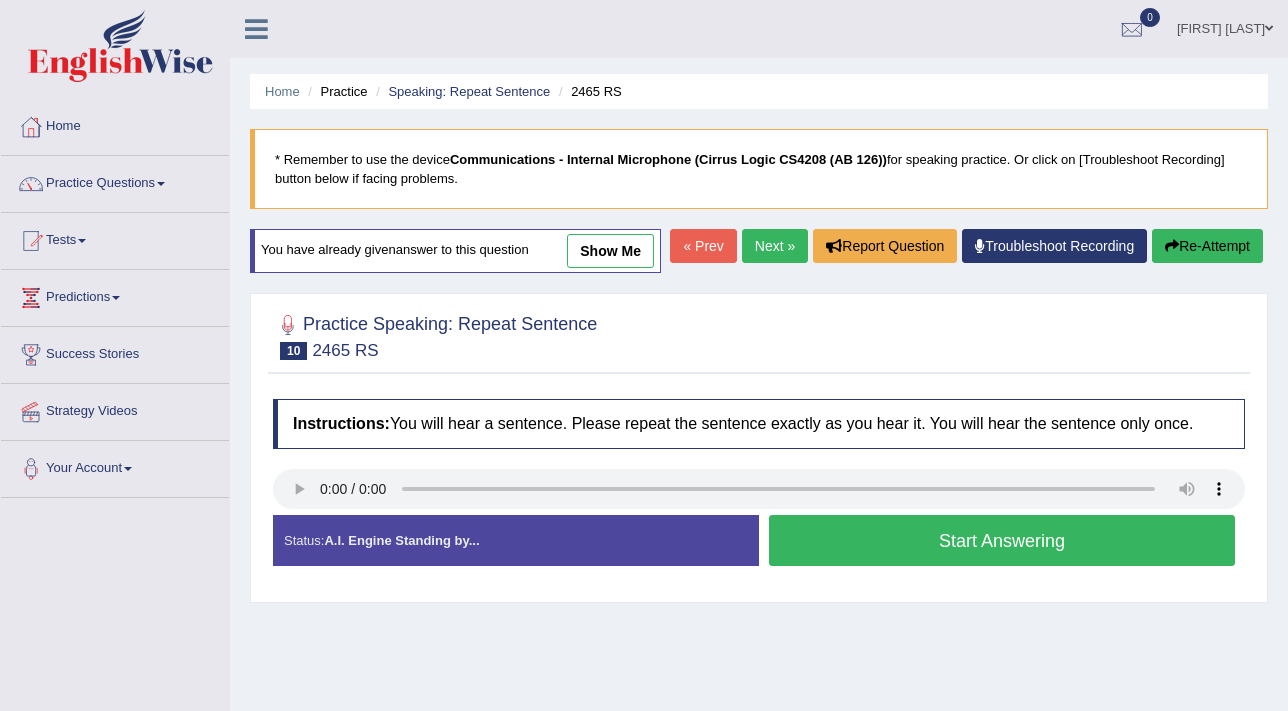scroll, scrollTop: 0, scrollLeft: 0, axis: both 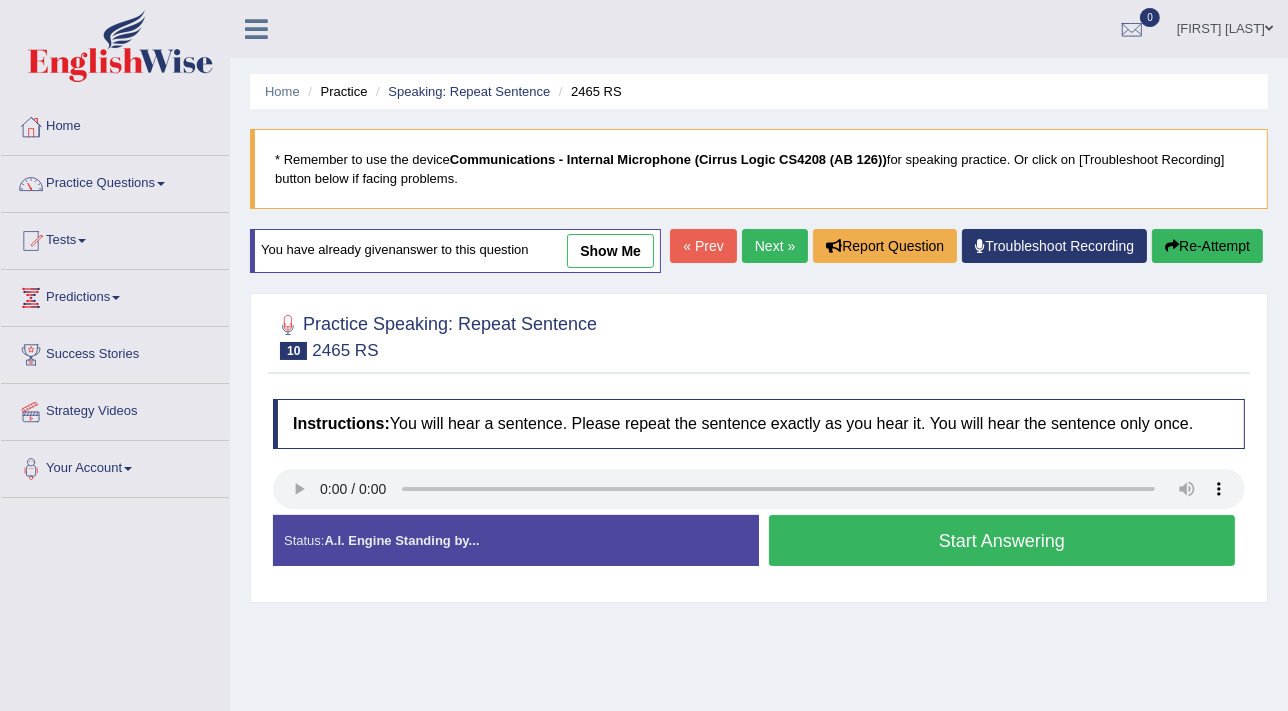 click on "Start Answering" at bounding box center (1002, 540) 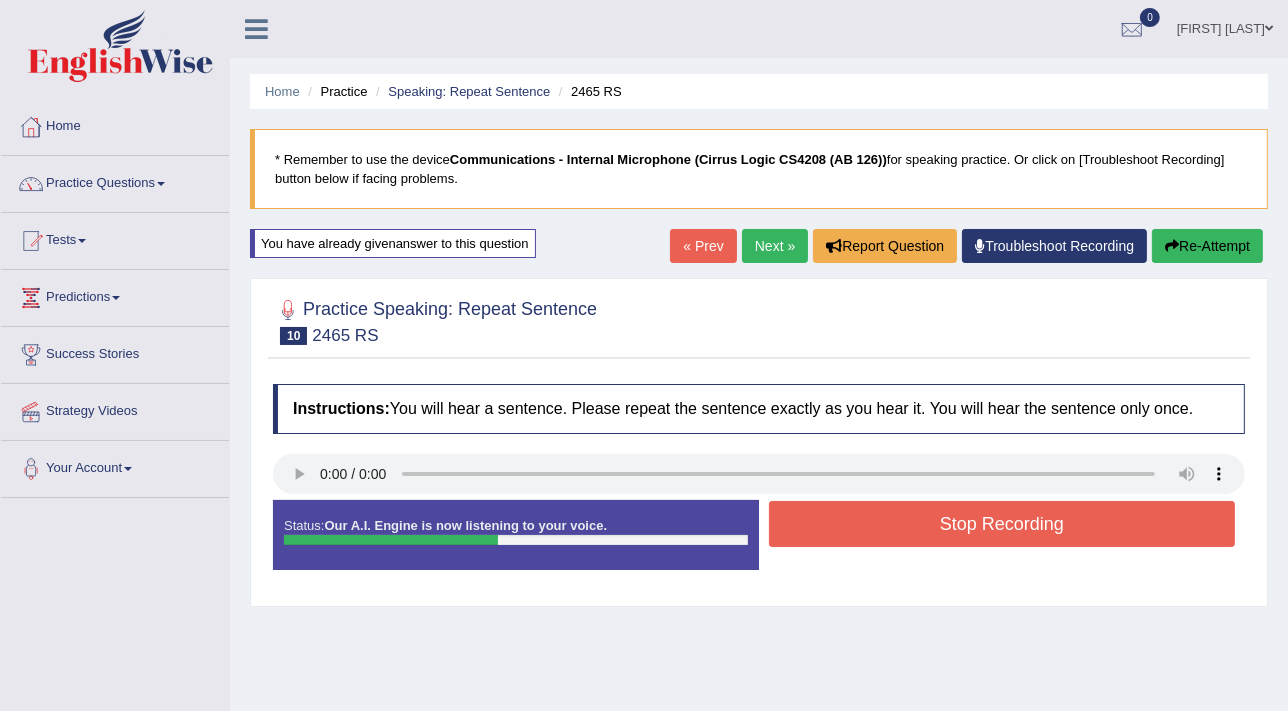 click on "Stop Recording" at bounding box center (1002, 524) 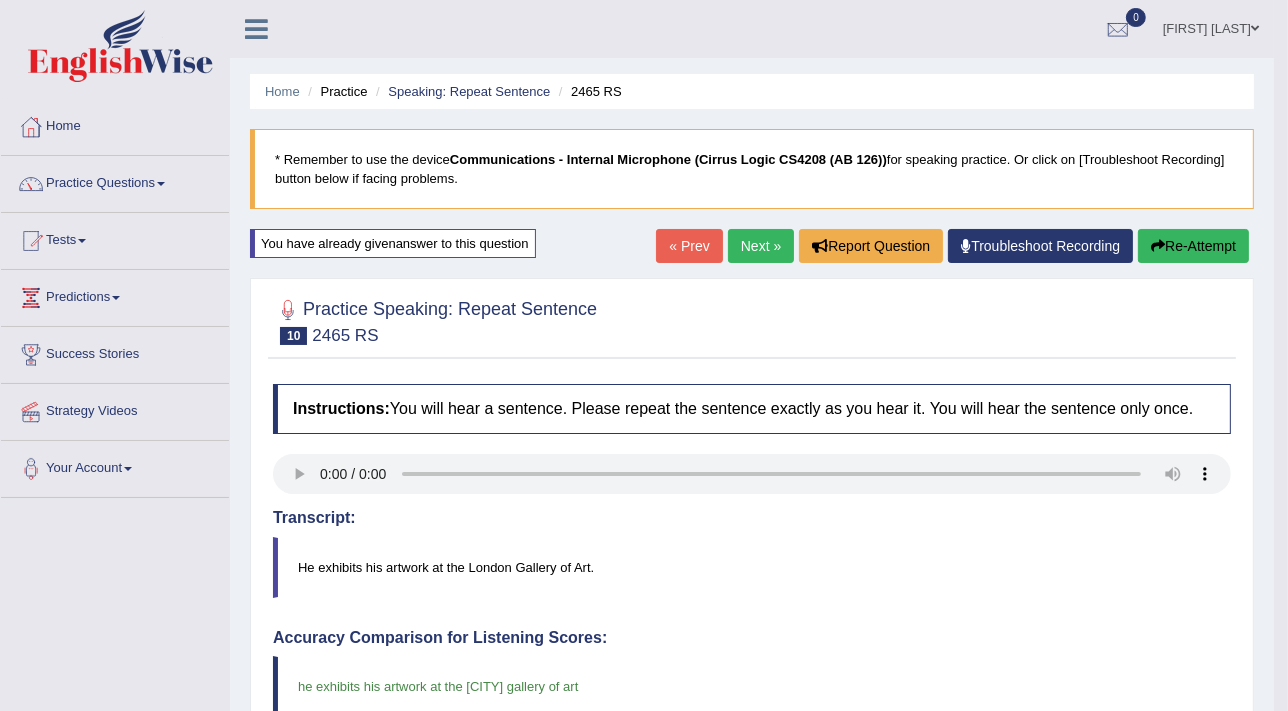 click on "Next »" at bounding box center [761, 246] 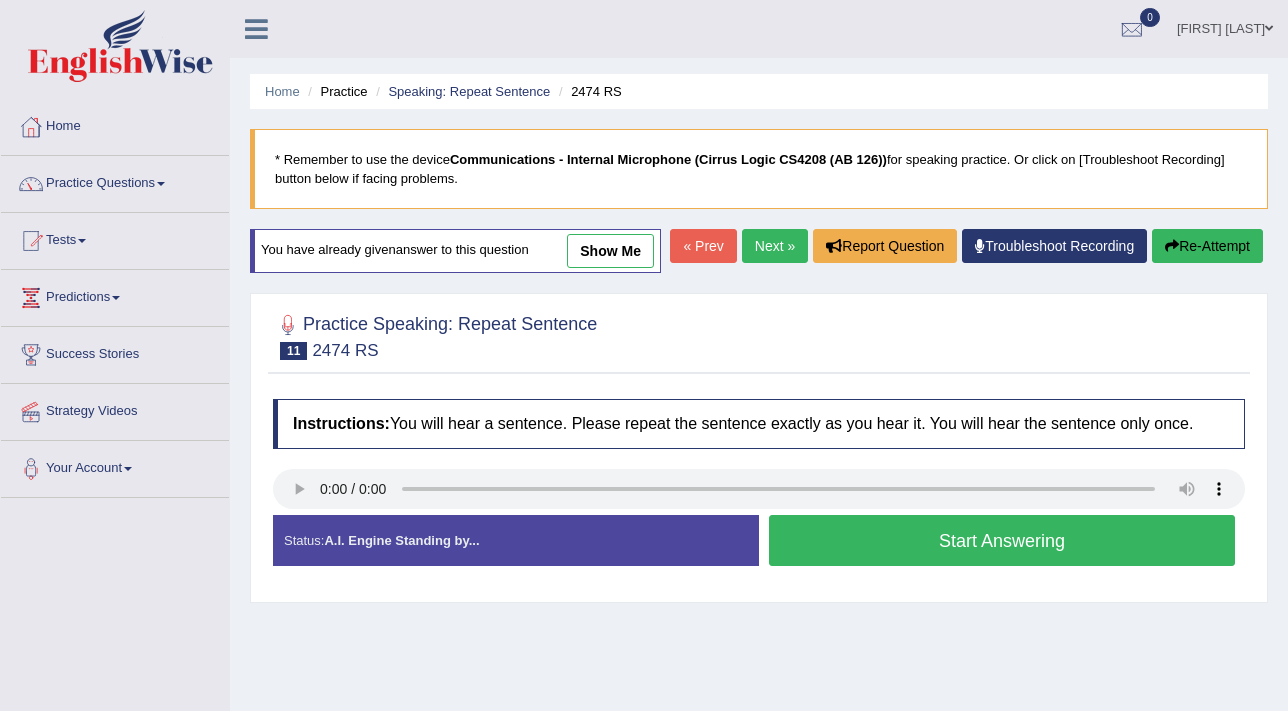 scroll, scrollTop: 0, scrollLeft: 0, axis: both 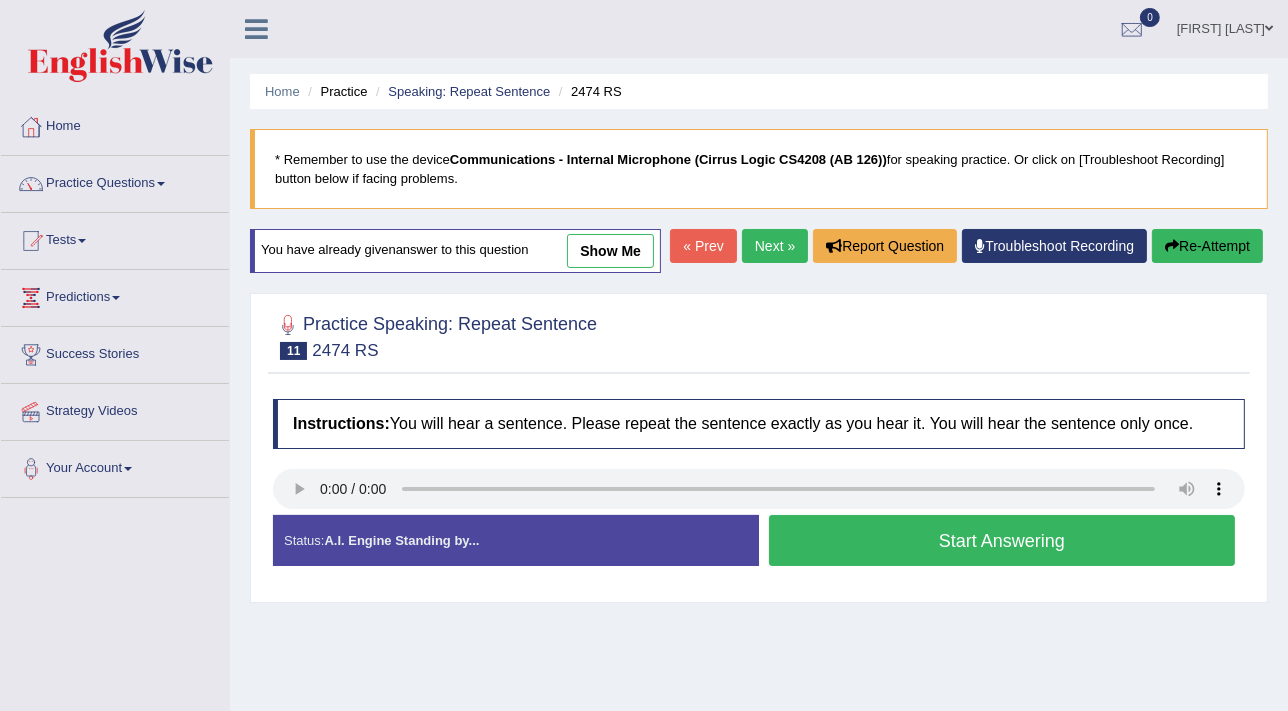 click on "Start Answering" at bounding box center (1002, 540) 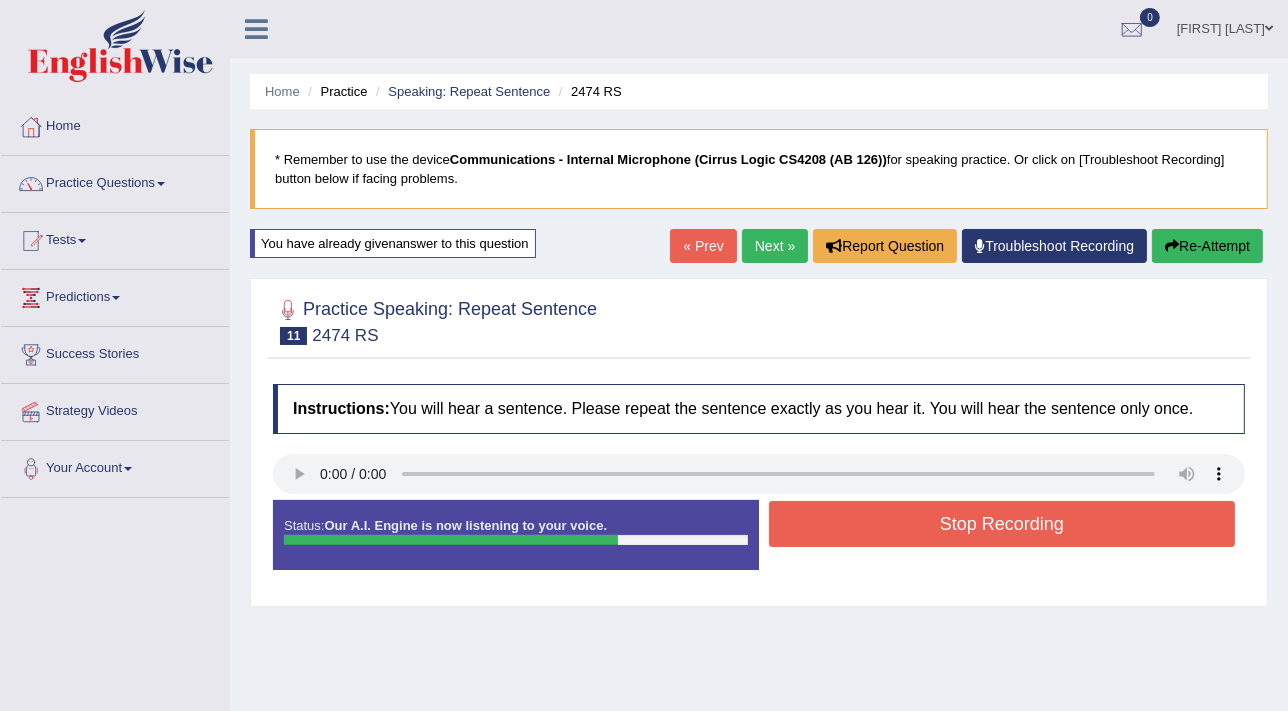 click on "Stop Recording" at bounding box center (1002, 524) 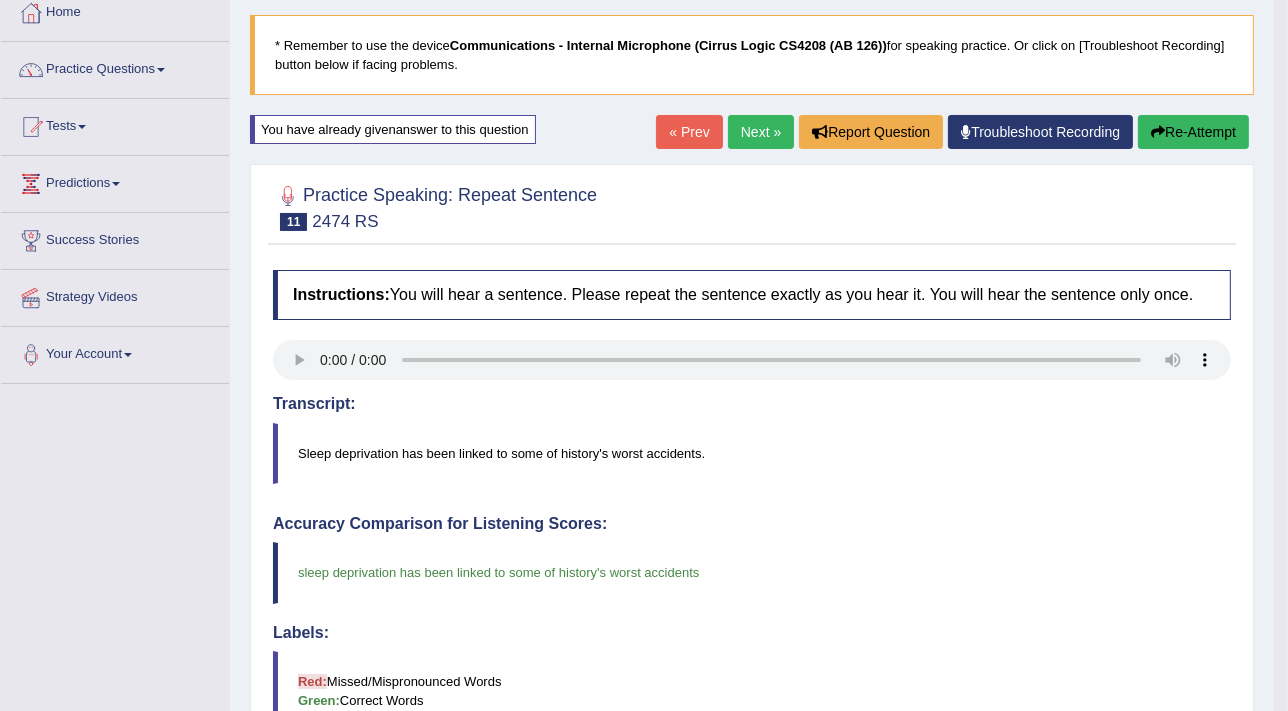 scroll, scrollTop: 3, scrollLeft: 0, axis: vertical 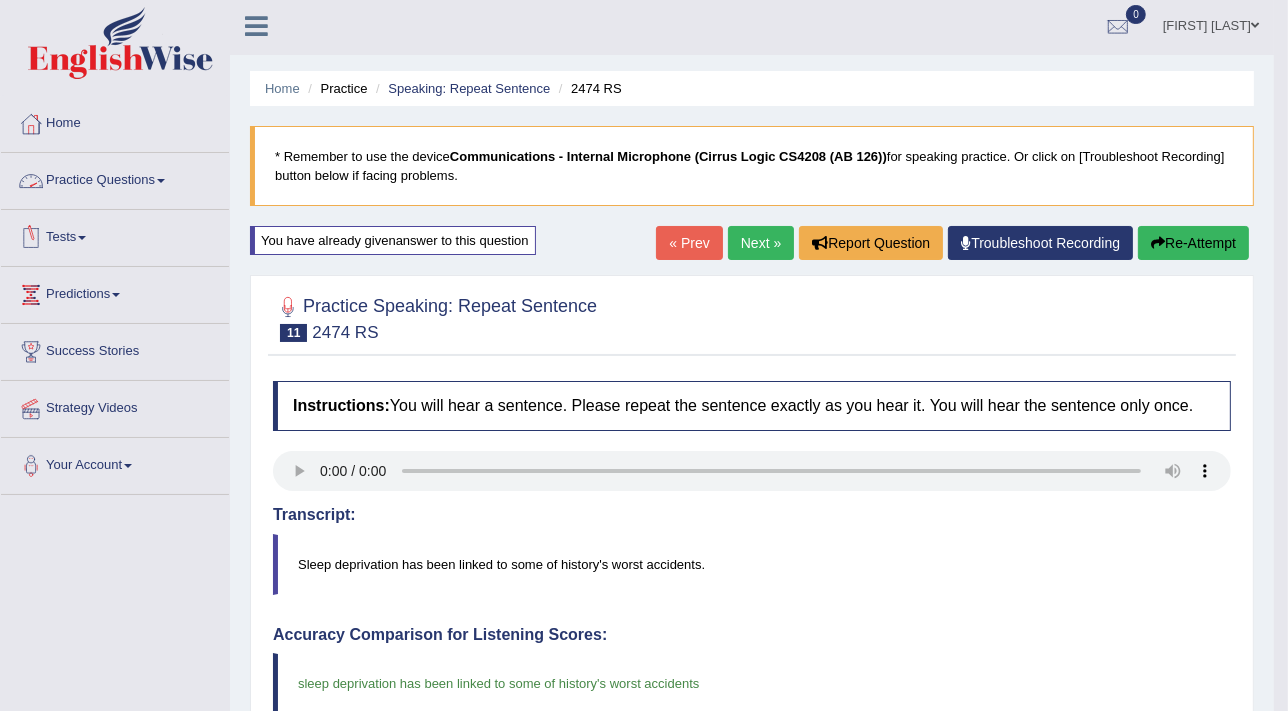 click on "Practice Questions" at bounding box center (115, 178) 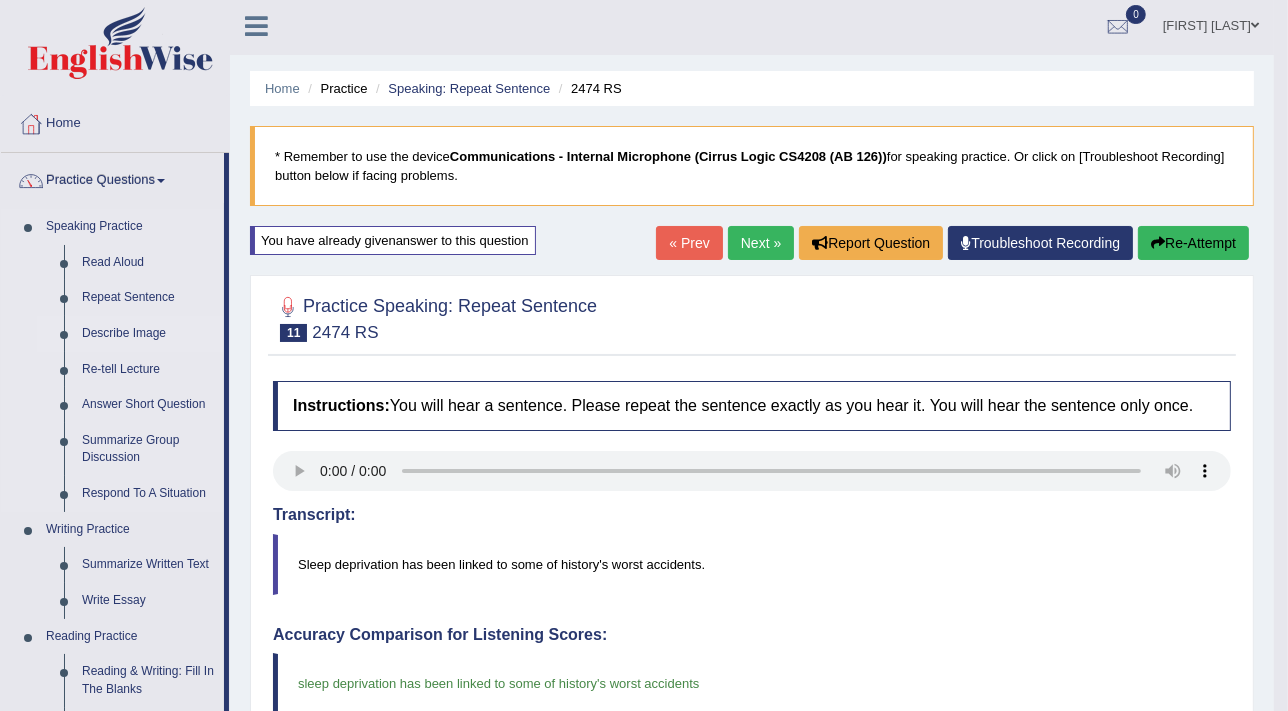 click on "Describe Image" at bounding box center (148, 334) 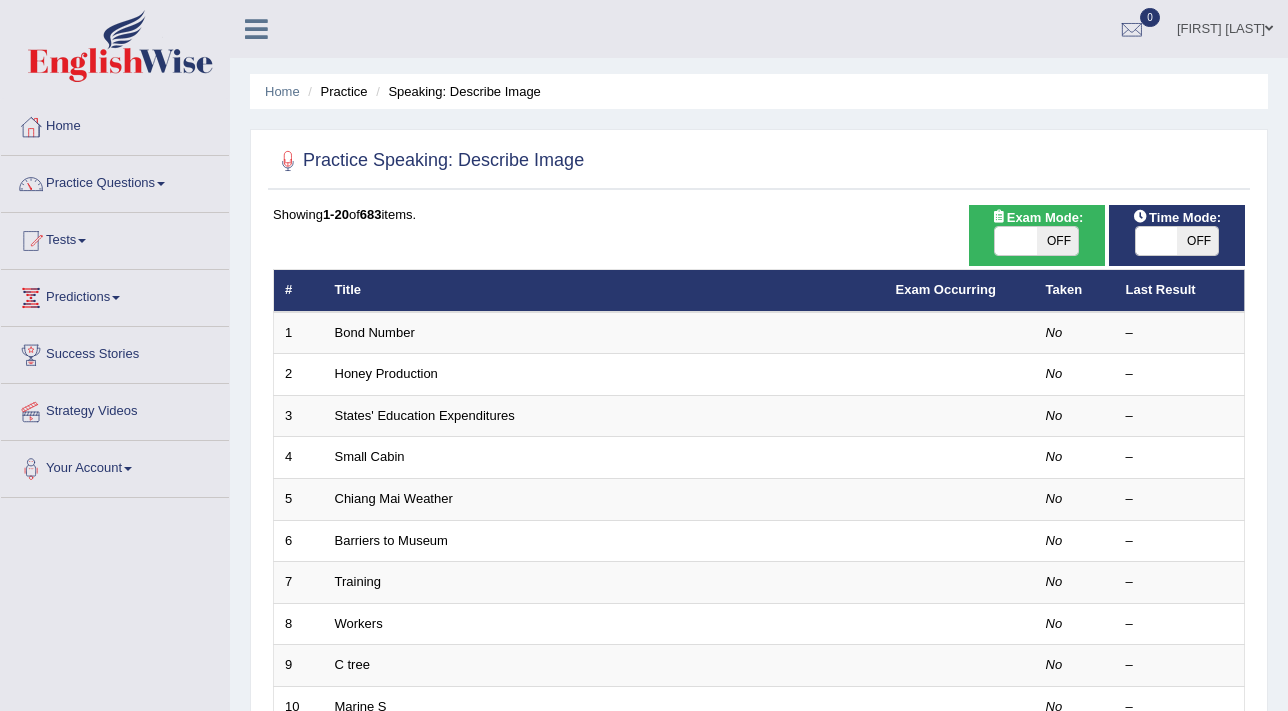 scroll, scrollTop: 0, scrollLeft: 0, axis: both 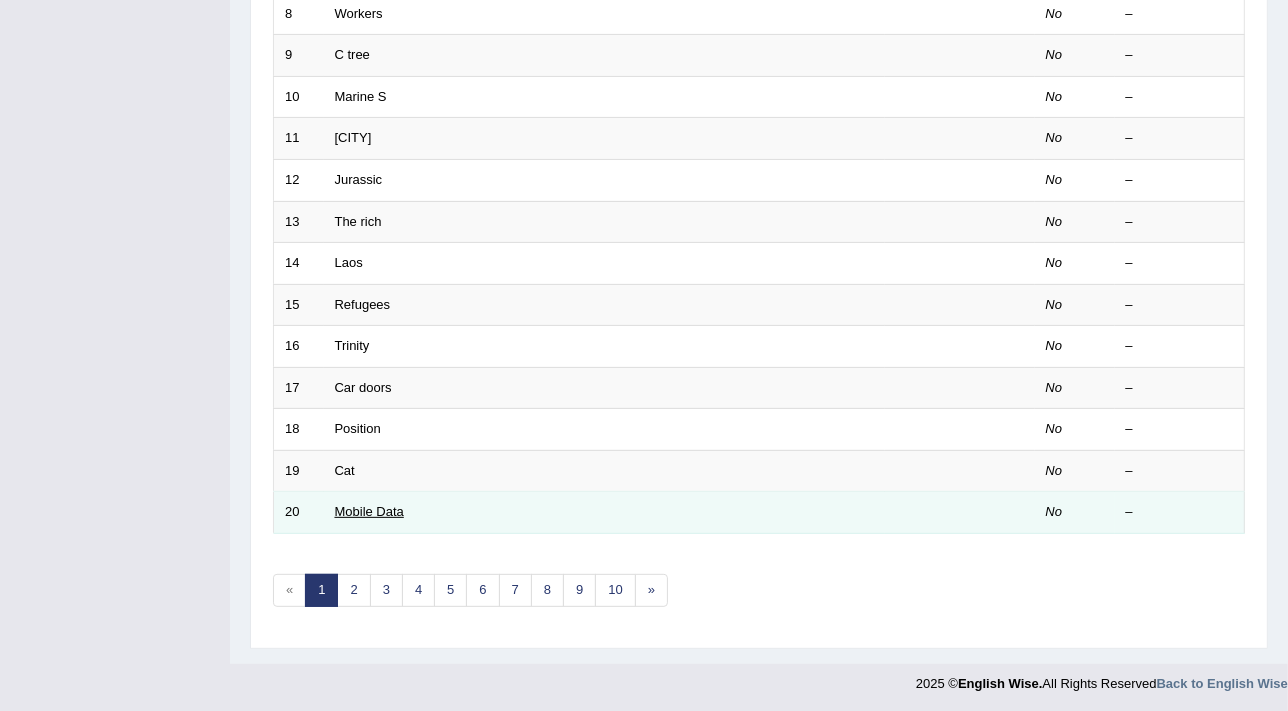 click on "Mobile Data" at bounding box center [369, 511] 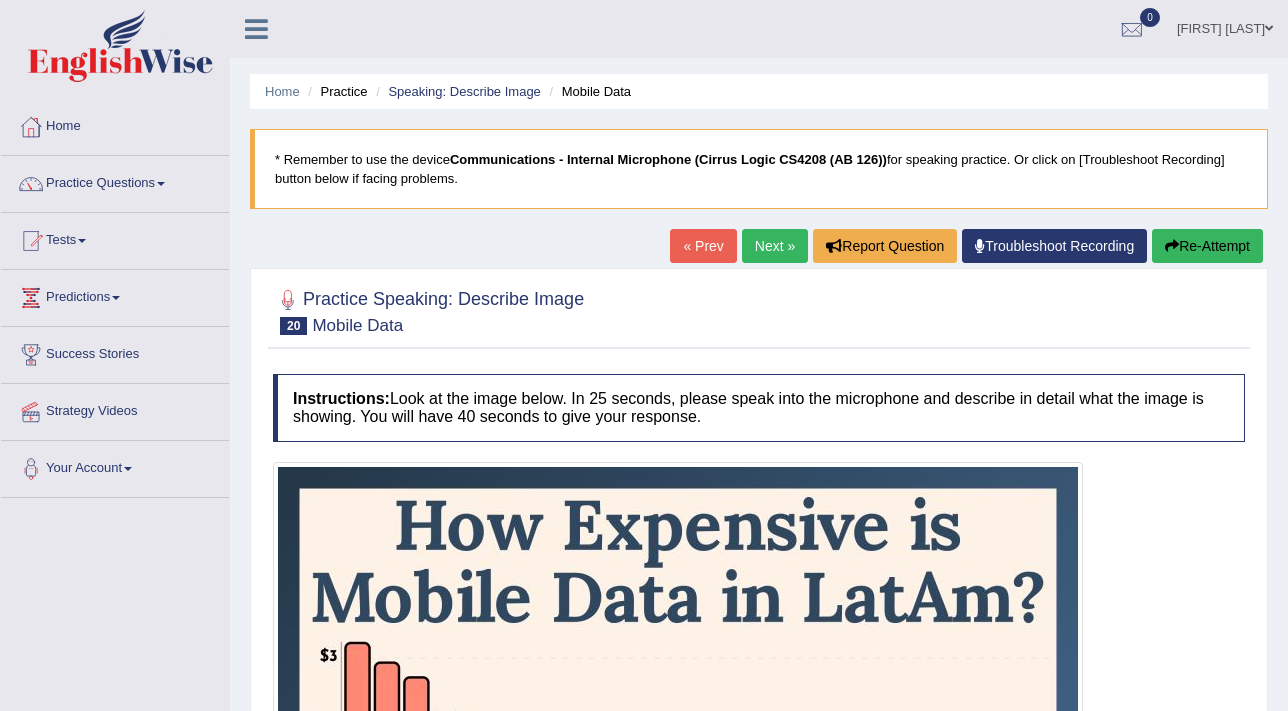 scroll, scrollTop: 0, scrollLeft: 0, axis: both 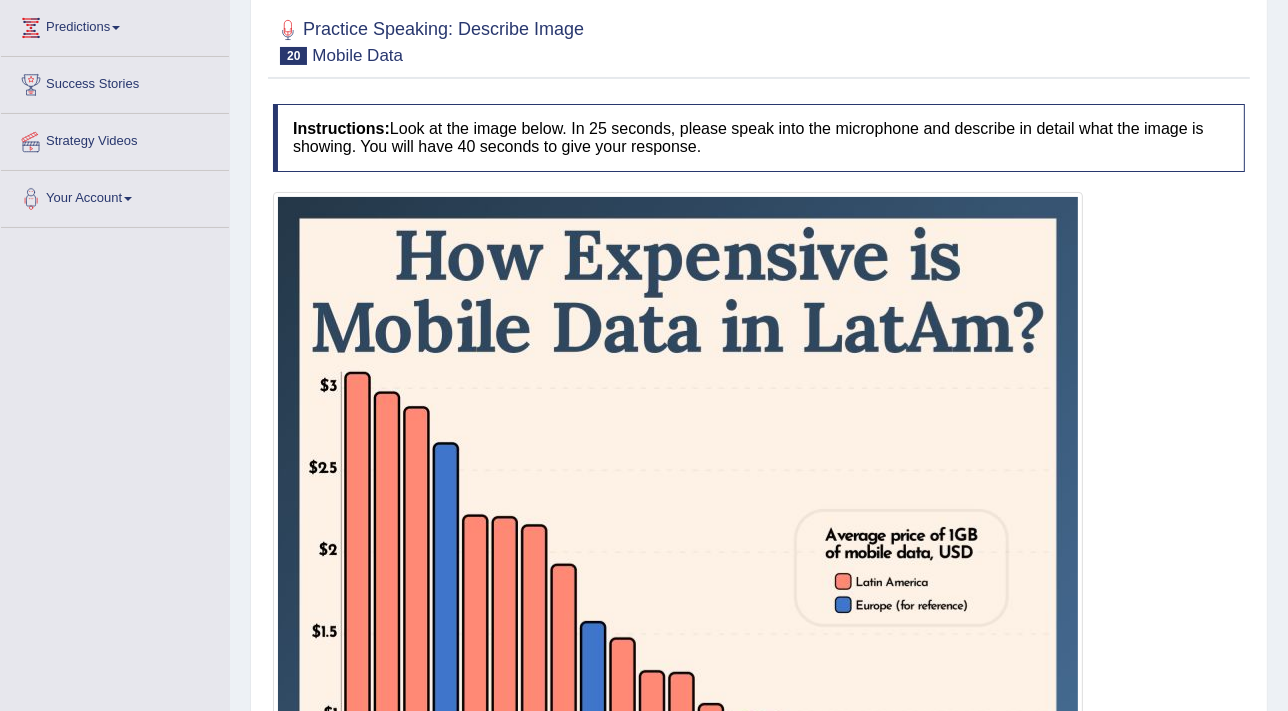 click at bounding box center [759, 40] 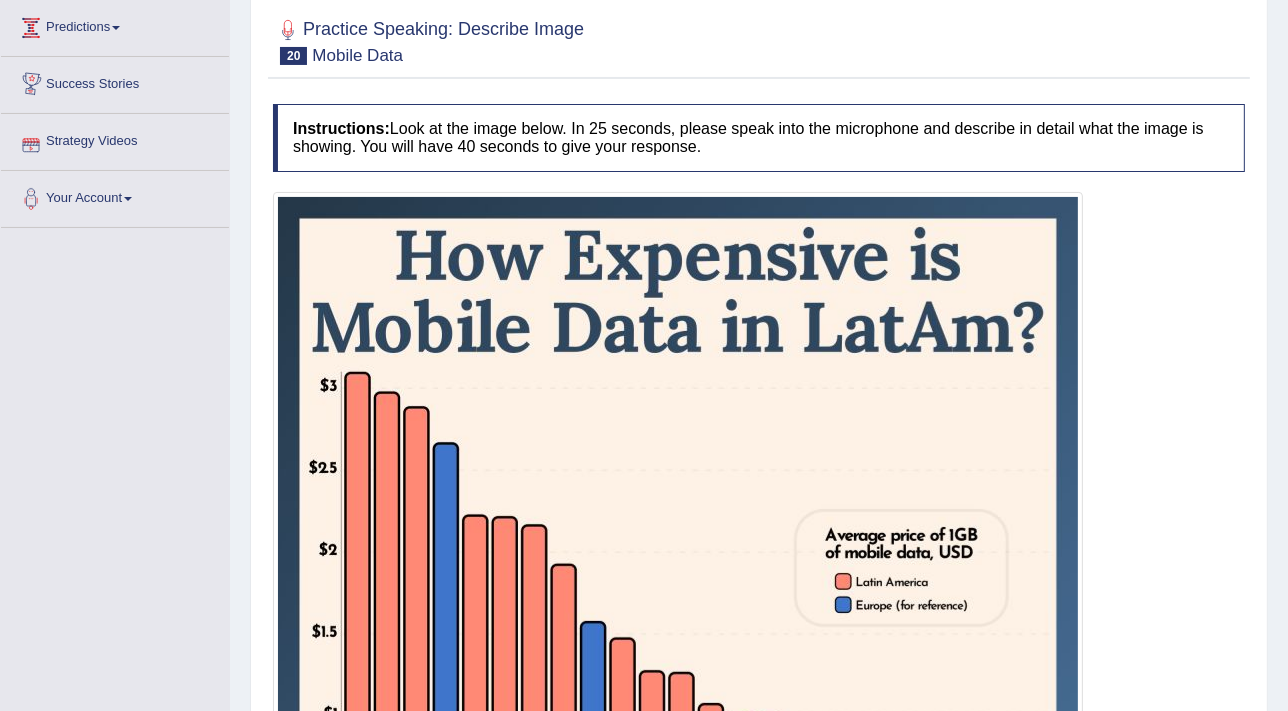click on "Predictions" at bounding box center (115, 25) 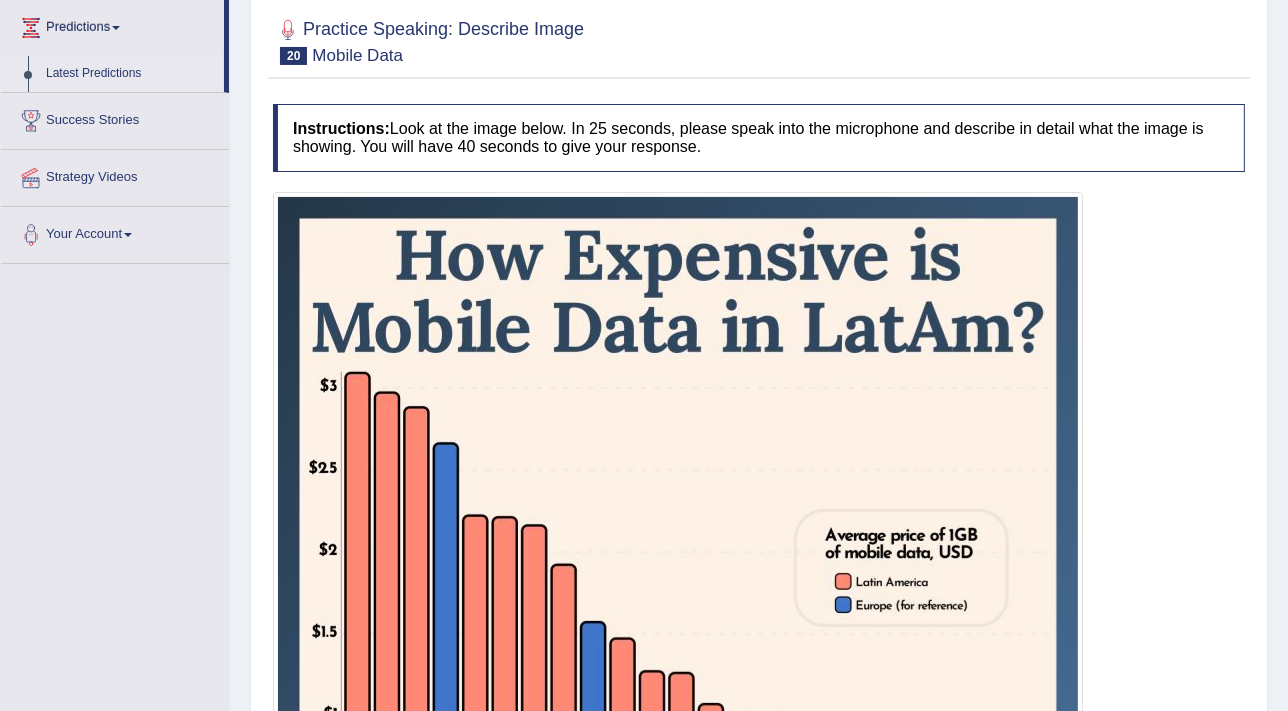 click on "Latest Predictions" at bounding box center (130, 74) 